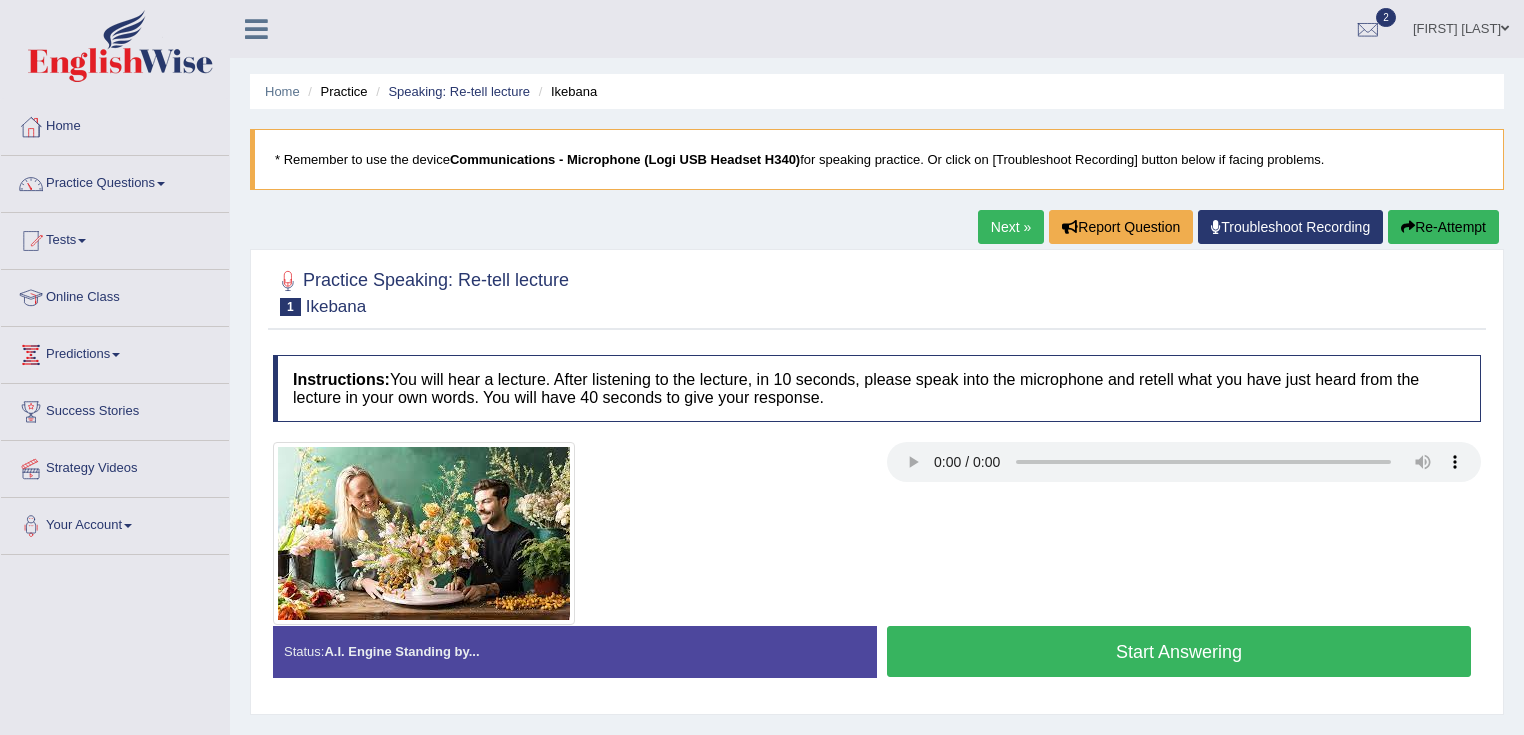 scroll, scrollTop: 0, scrollLeft: 0, axis: both 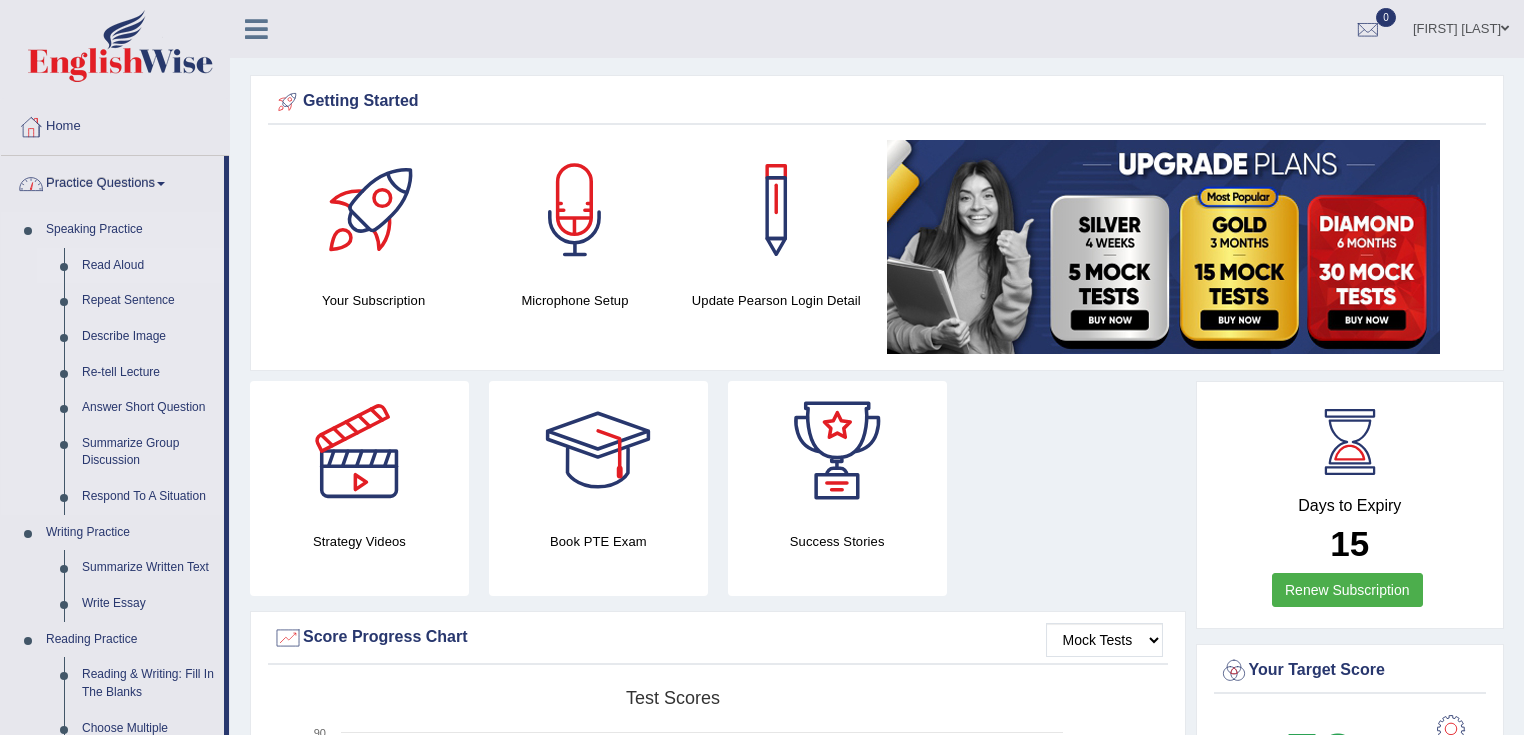 click on "Read Aloud" at bounding box center [148, 266] 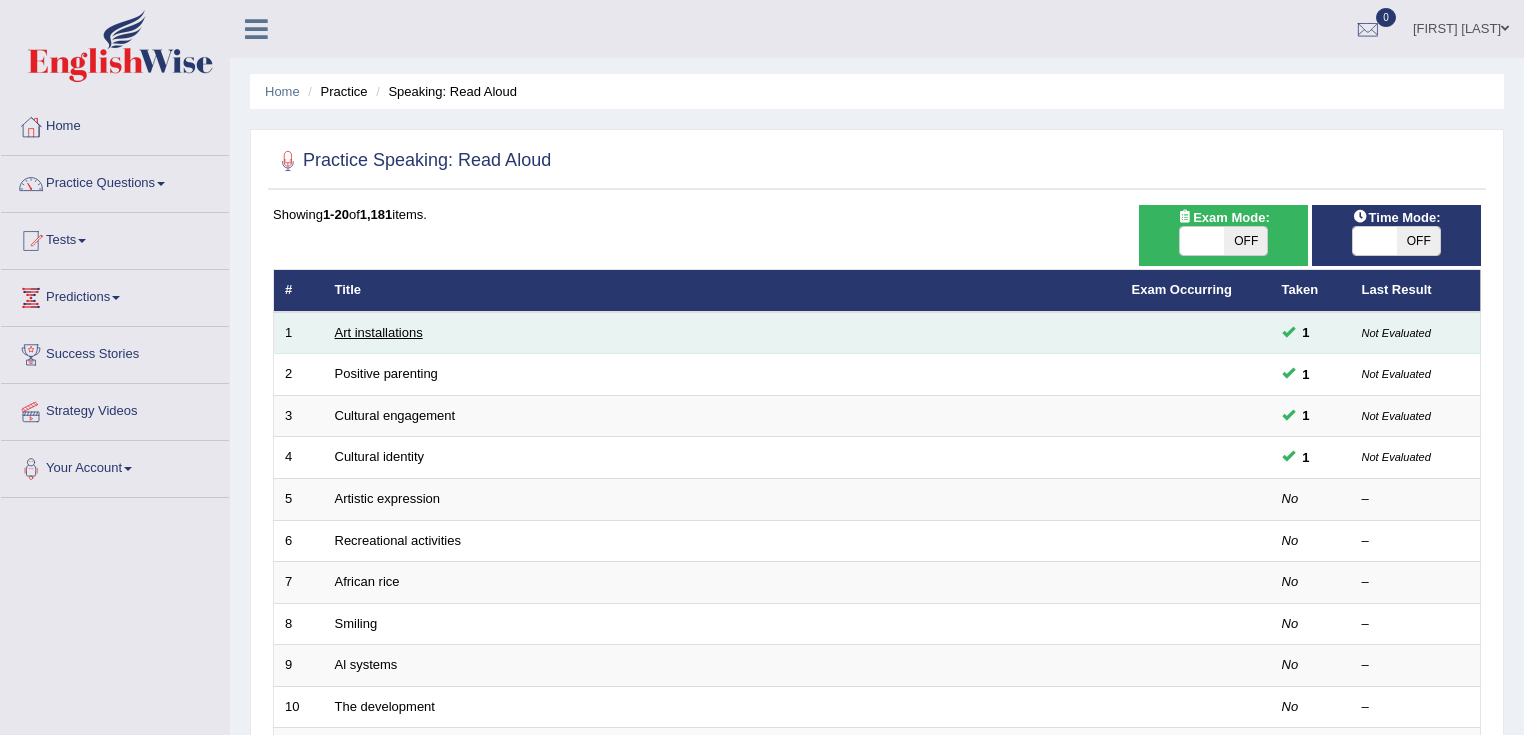 scroll, scrollTop: 0, scrollLeft: 0, axis: both 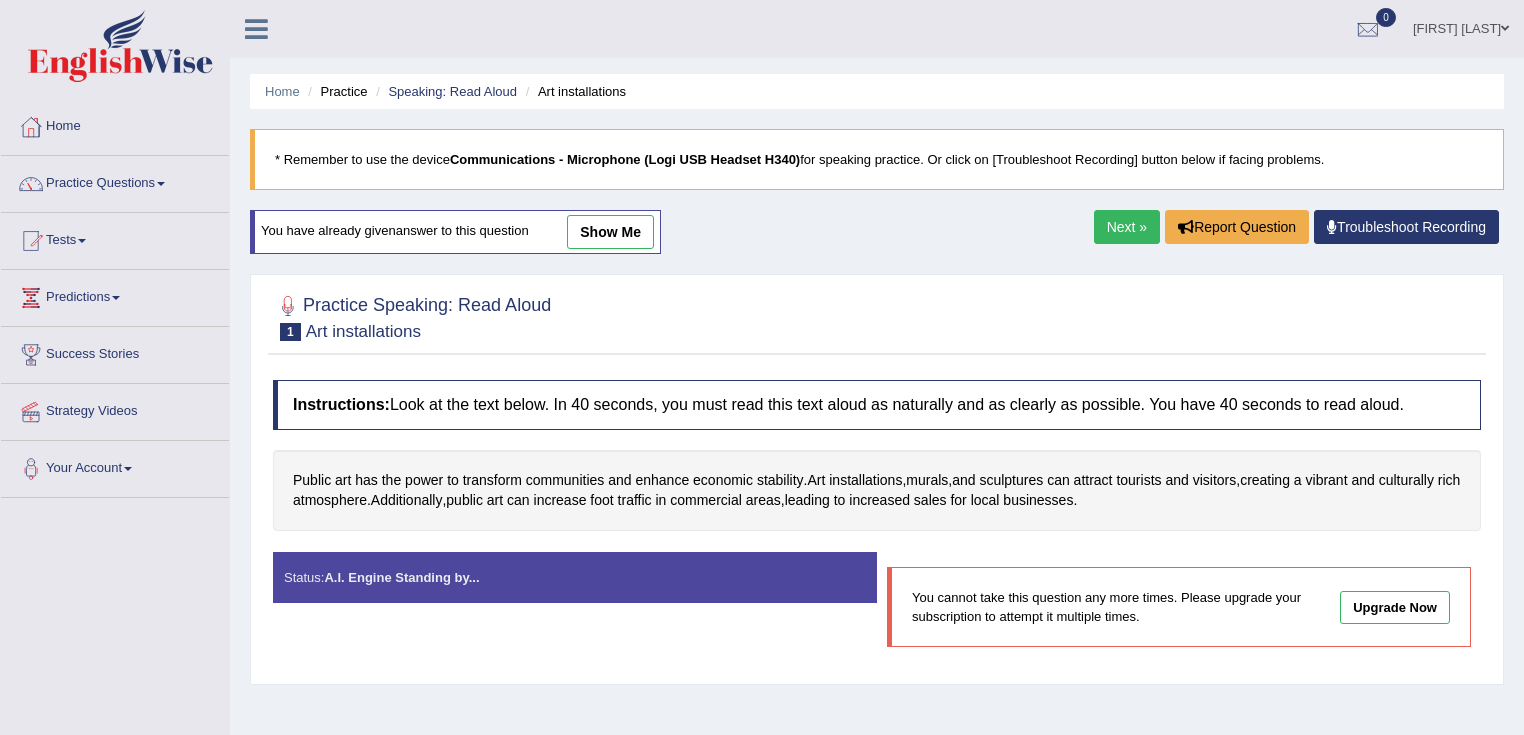 click on "show me" at bounding box center (610, 232) 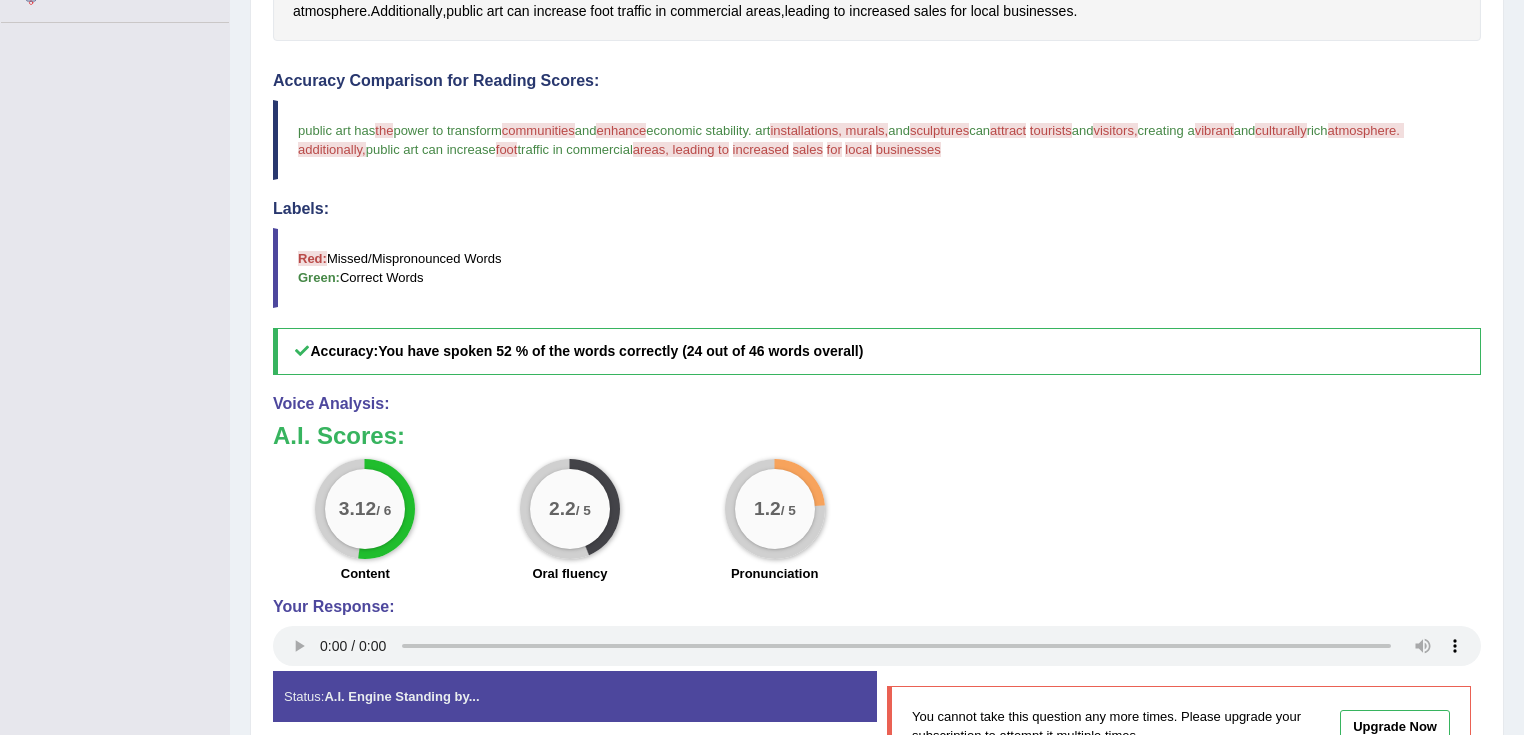 scroll, scrollTop: 320, scrollLeft: 0, axis: vertical 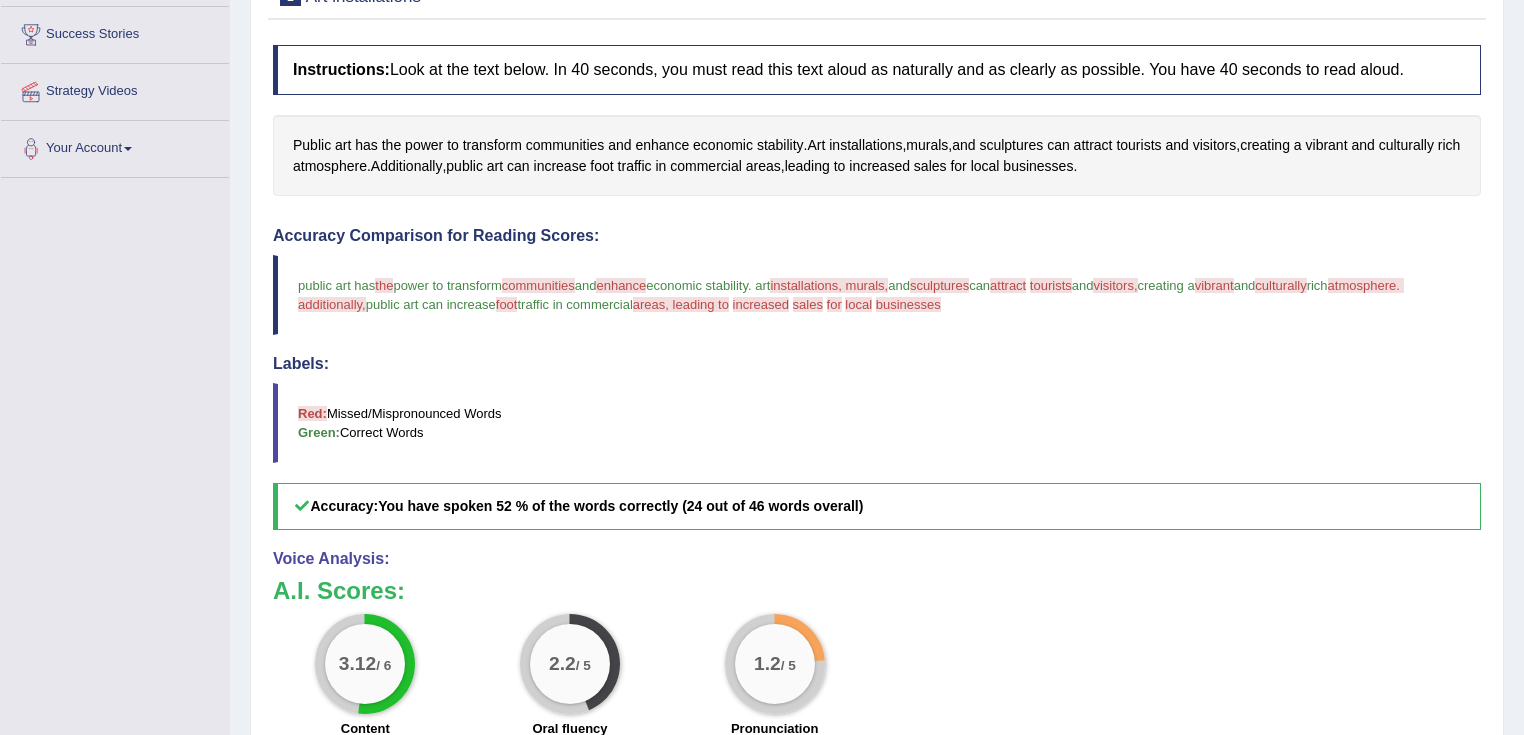 click on "Accuracy Comparison for Reading Scores: public art has  the a  power to transform  communities the communication  and  enhance enhances  economic stability .    art  installations, murals,  intelligence more terrorists  and  sculptures scrops  can  attract affect   tourists tourist  and  visitors,  peters  creating a  vibrant fighter  and  culturally critical  rich  atmosphere. additionally,  or services at detention  public art can increase  foot put  traffic in commercial  areas, leading to area   increased reading   sales to   for increase   local their   businesses business Labels:
Red:  Missed/Mispronounced Words
Green:  Correct Words
Accuracy:  You have spoken 52 % of the words correctly (24 out of 46 words overall)" at bounding box center [877, 378] 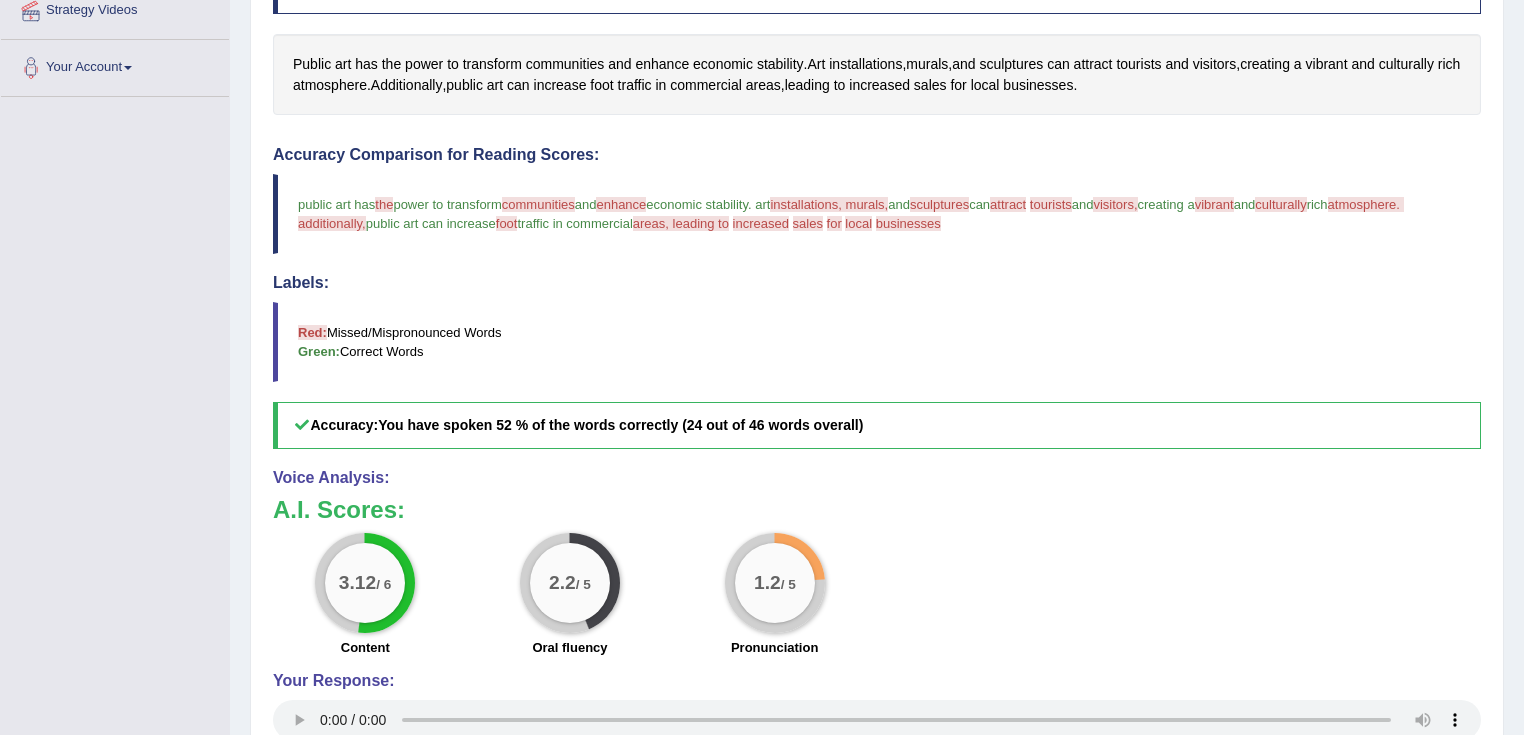 scroll, scrollTop: 480, scrollLeft: 0, axis: vertical 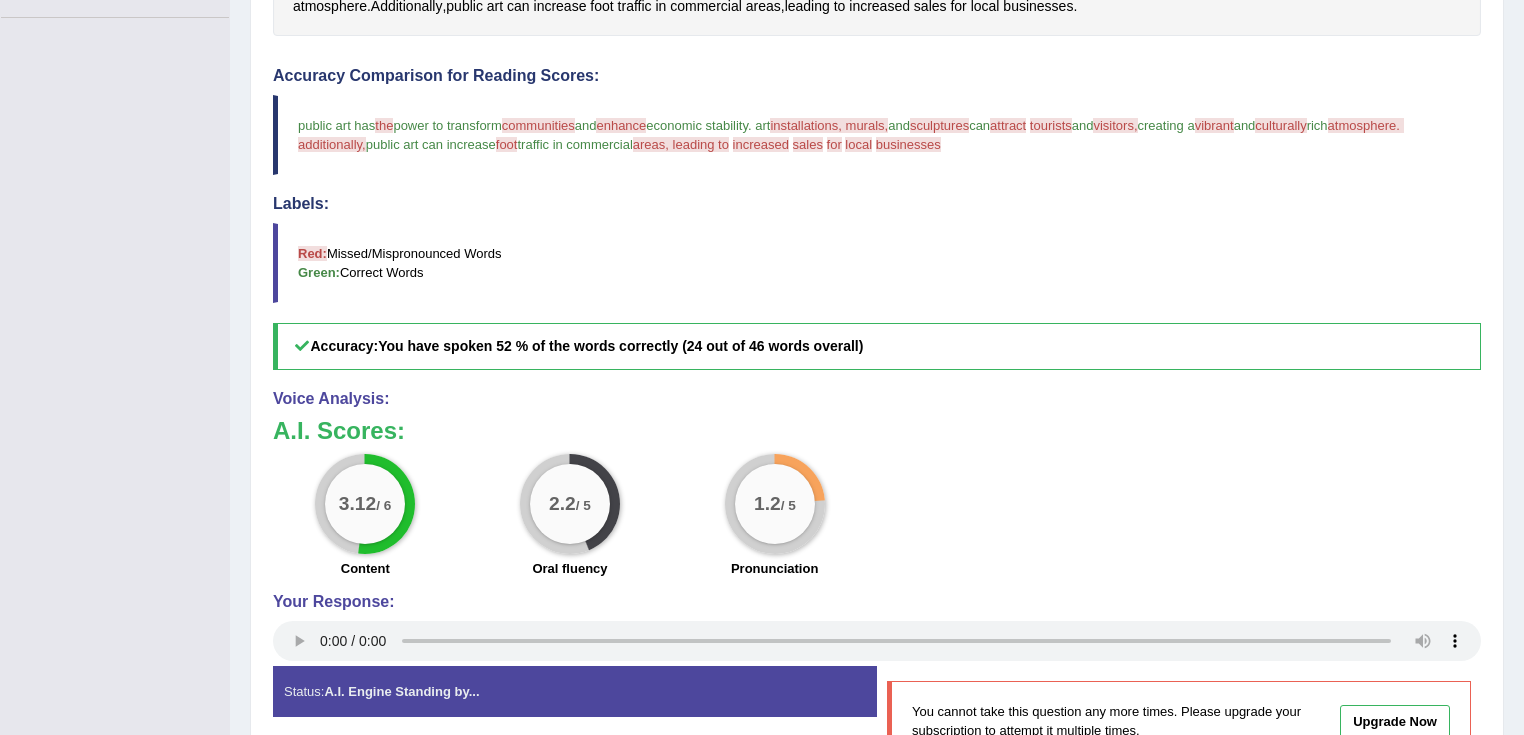 type 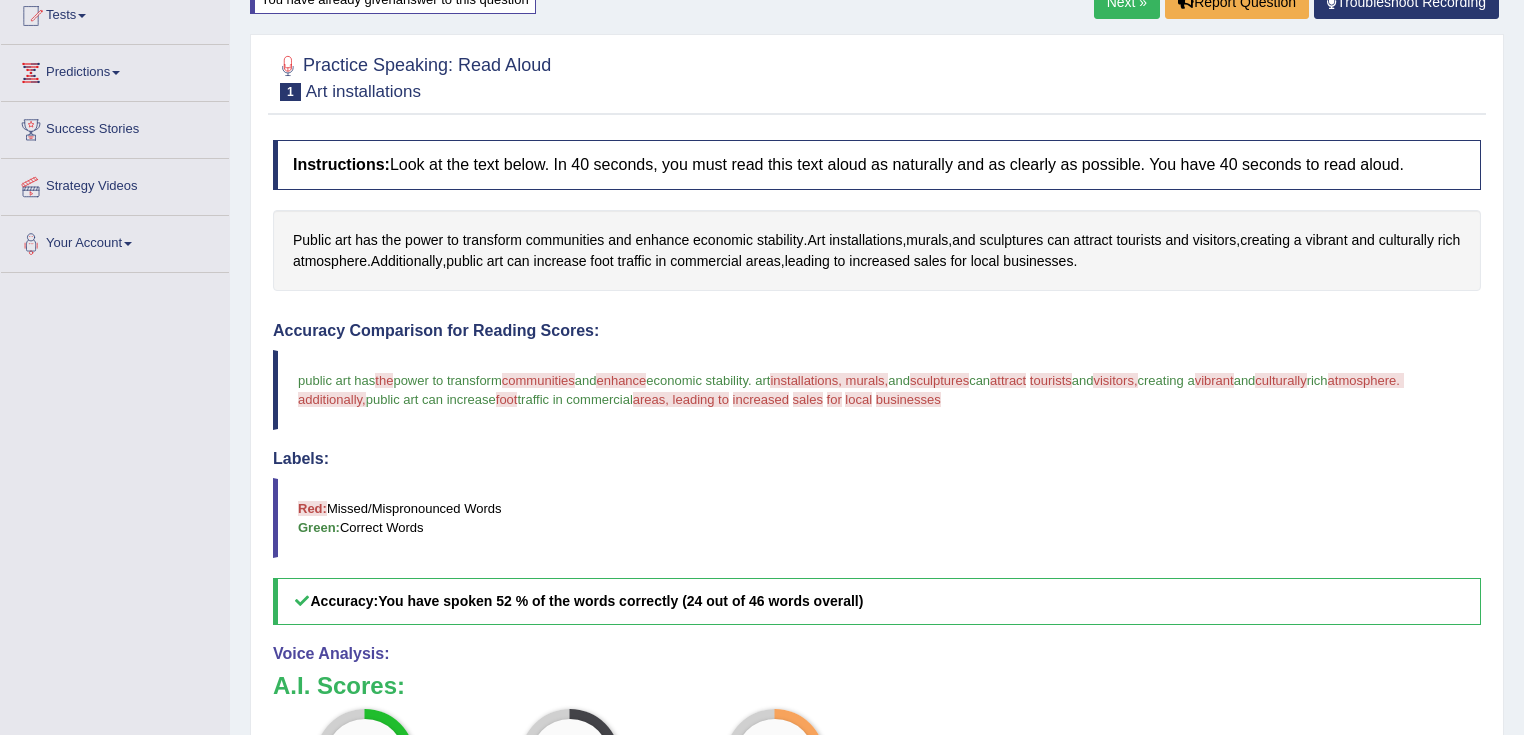 scroll, scrollTop: 46, scrollLeft: 0, axis: vertical 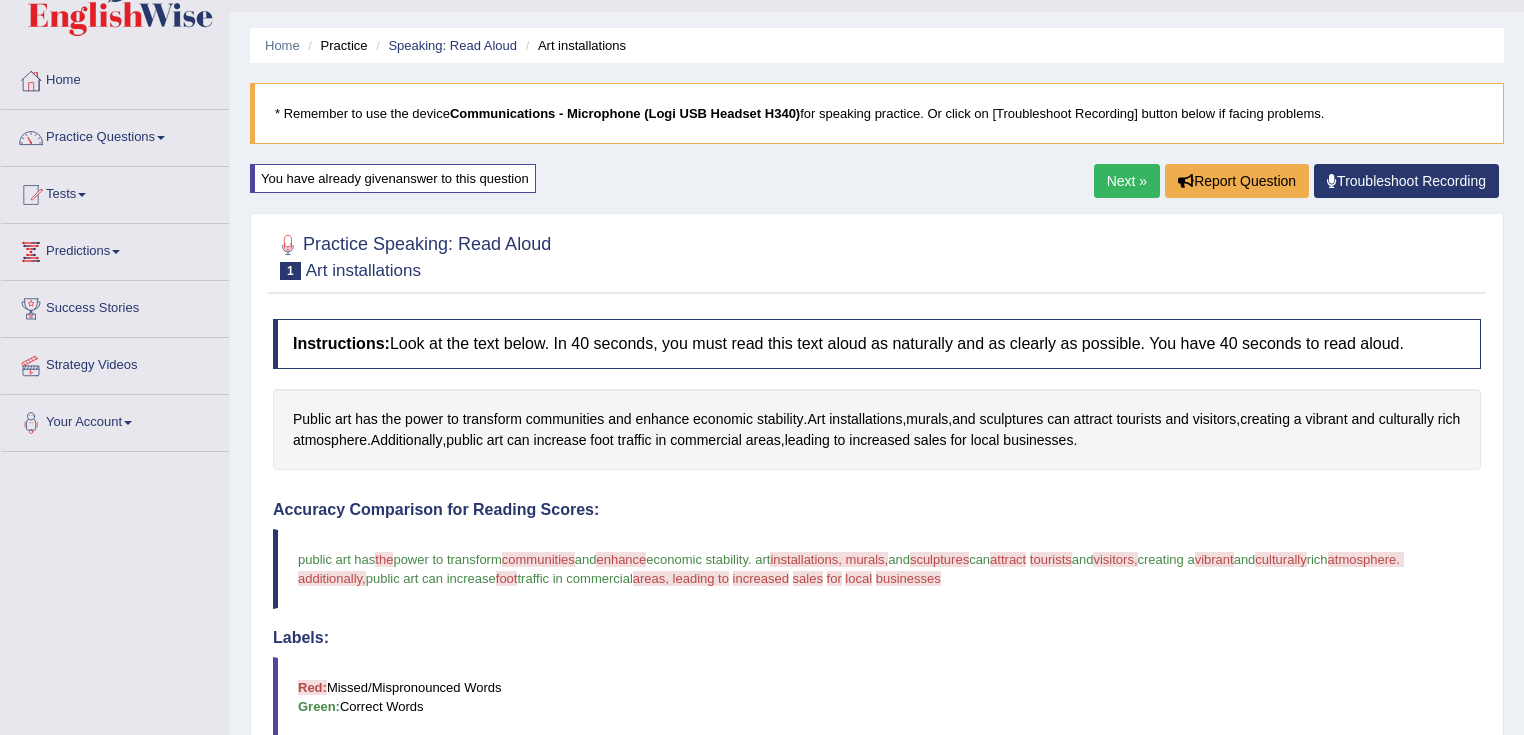click on "Next »" at bounding box center (1127, 181) 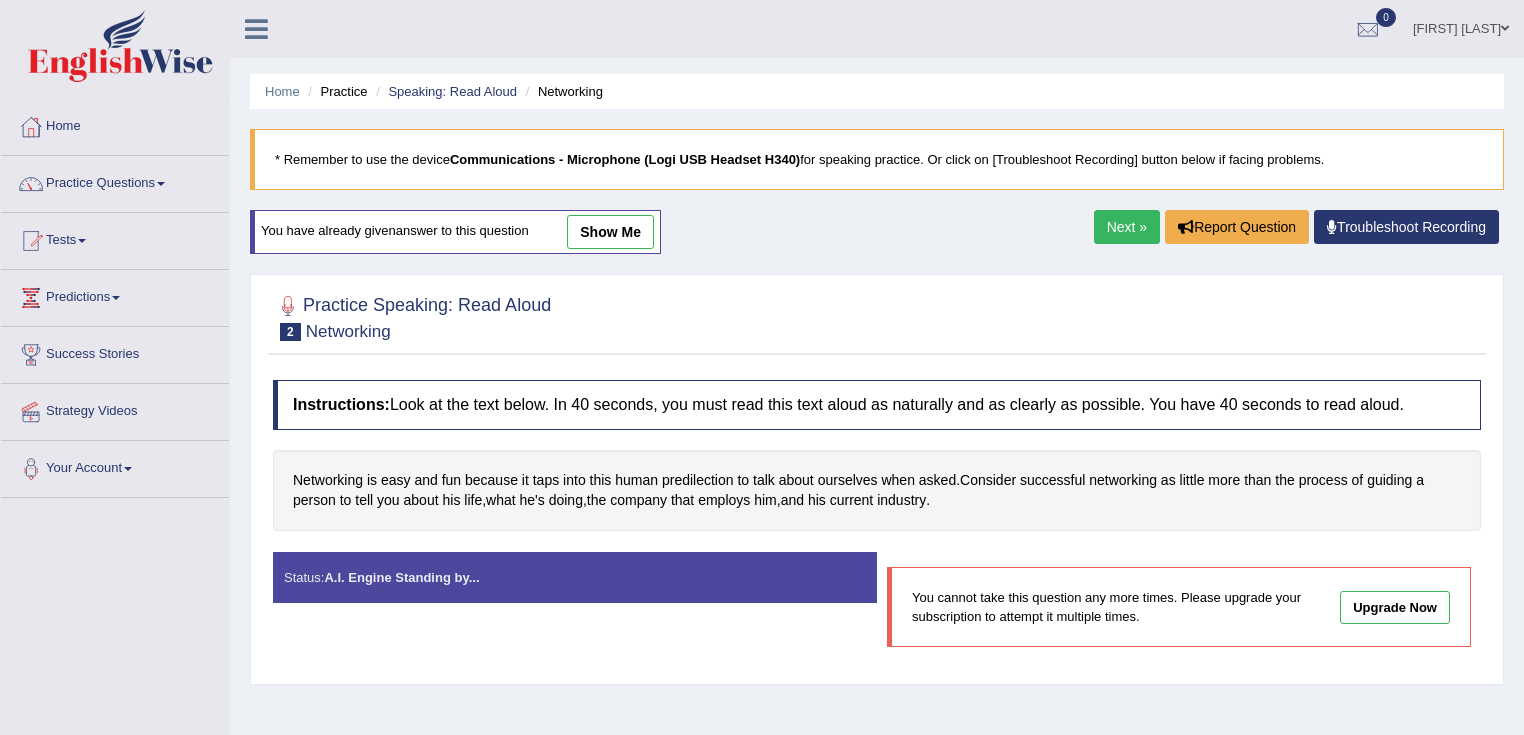 scroll, scrollTop: 0, scrollLeft: 0, axis: both 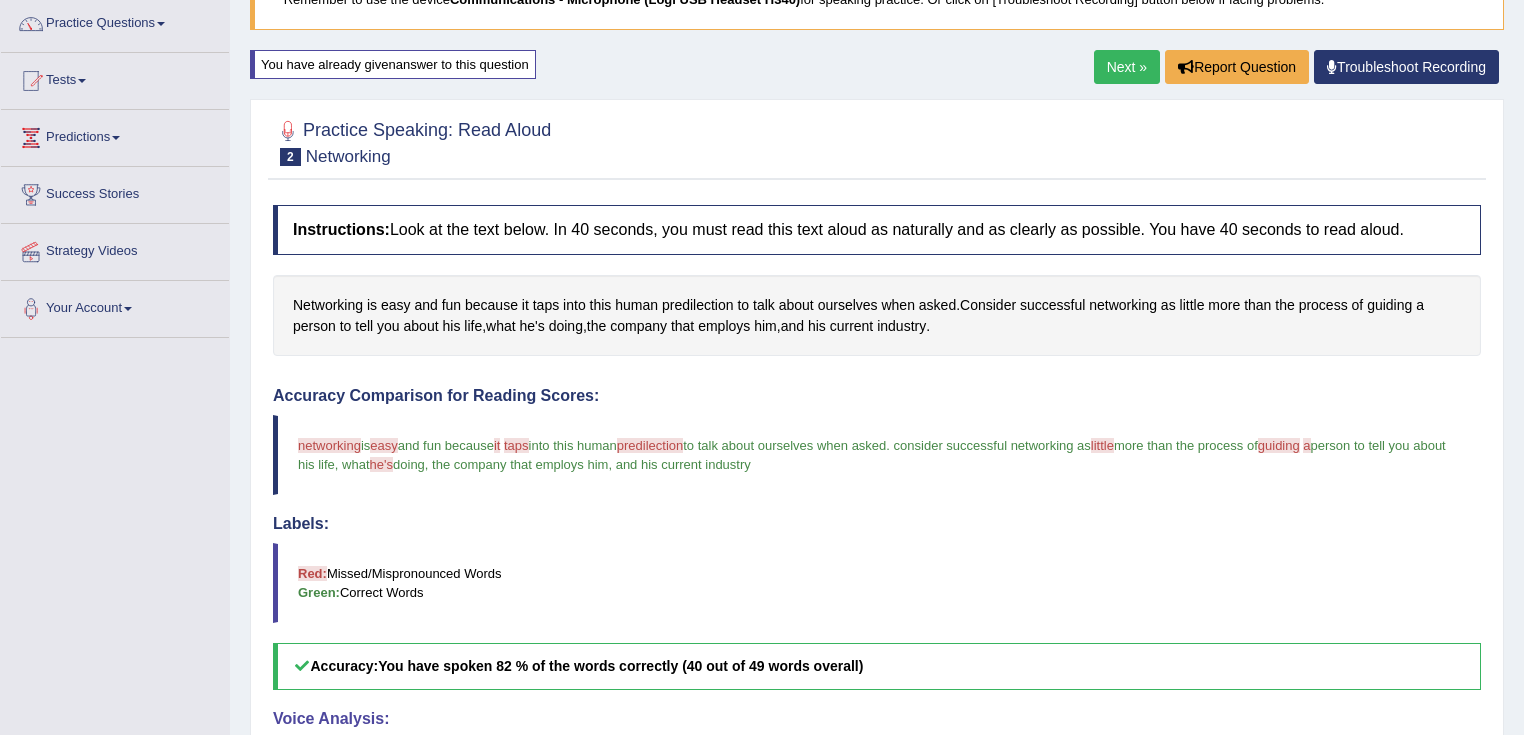 click on "Next »" at bounding box center [1127, 67] 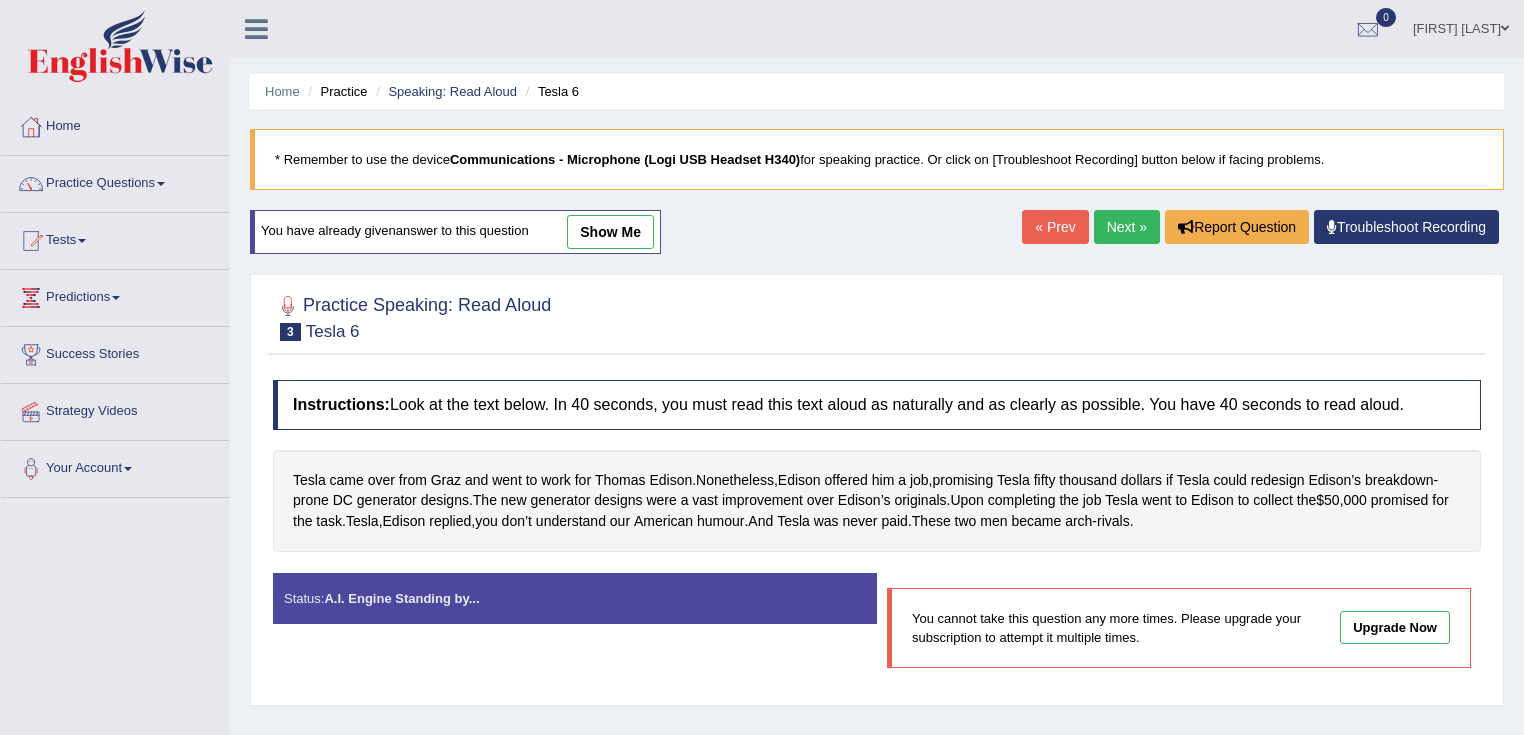scroll, scrollTop: 0, scrollLeft: 0, axis: both 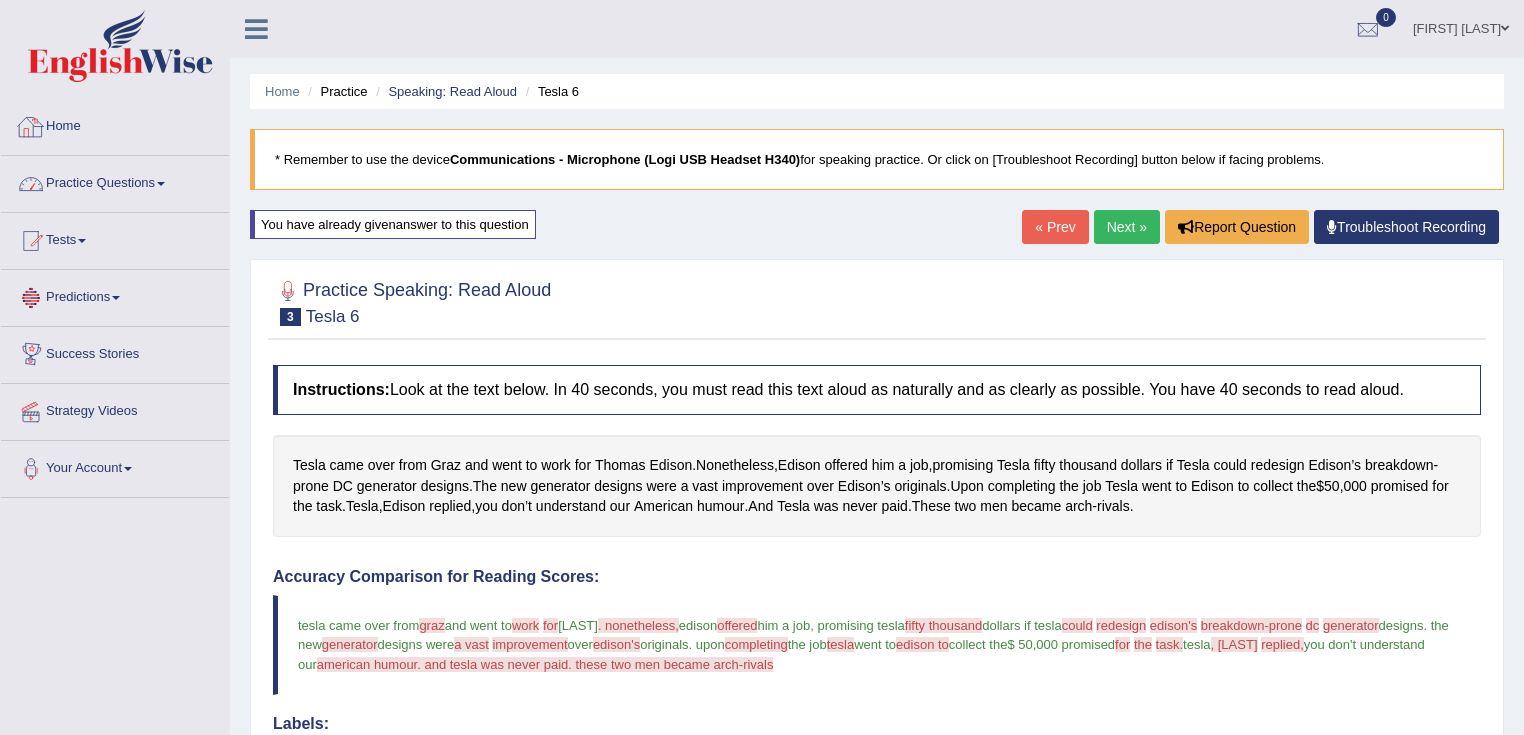 click on "Practice Questions" at bounding box center (115, 181) 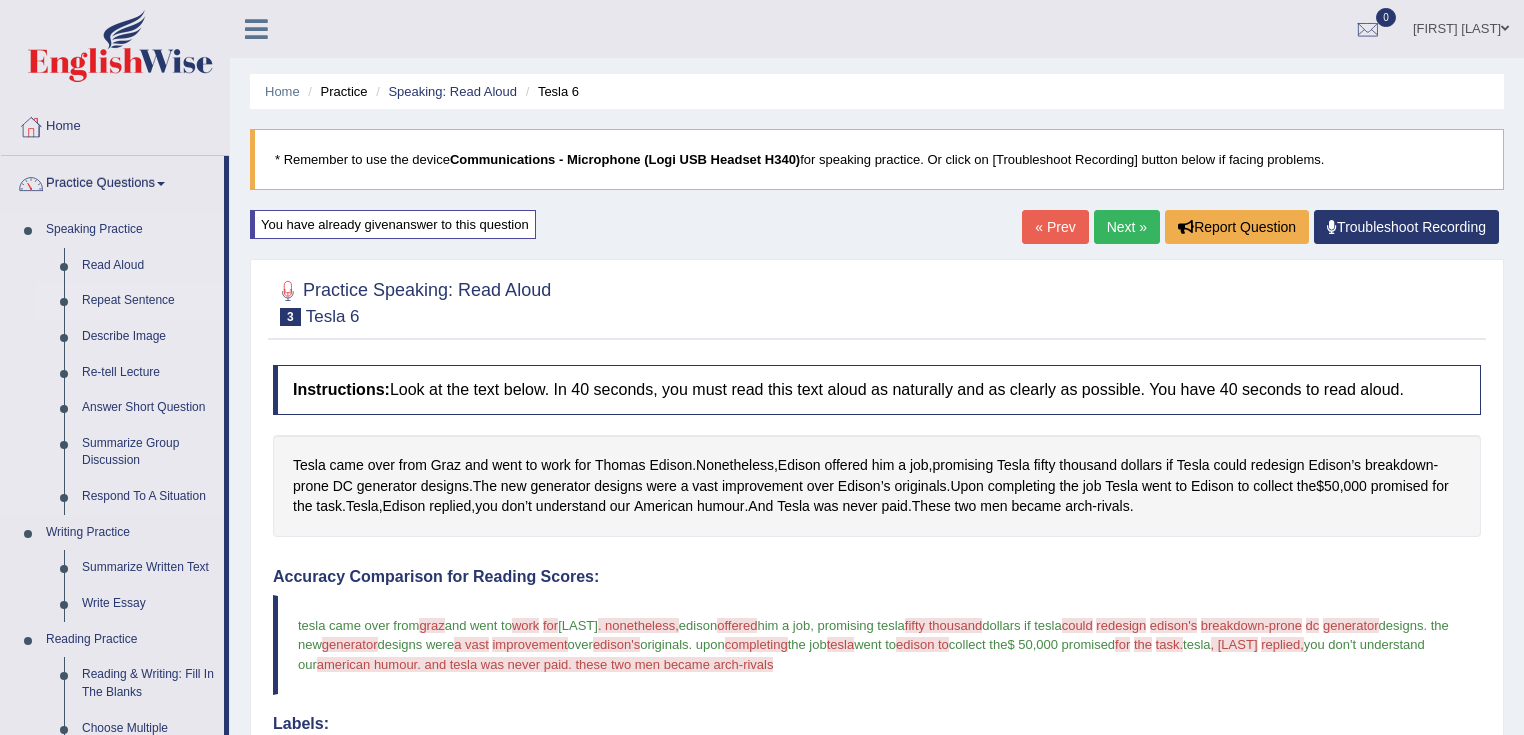 click on "Repeat Sentence" at bounding box center [148, 301] 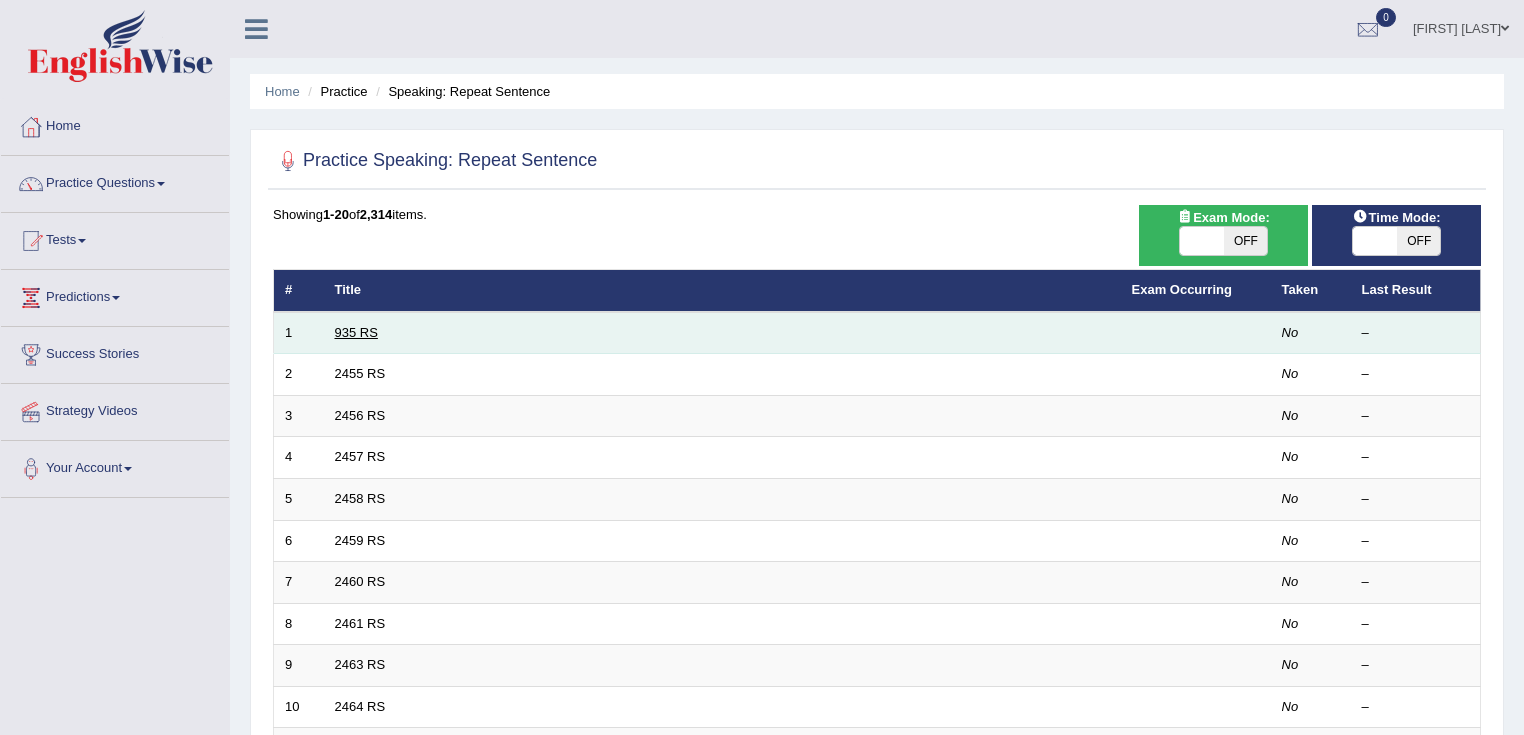 scroll, scrollTop: 0, scrollLeft: 0, axis: both 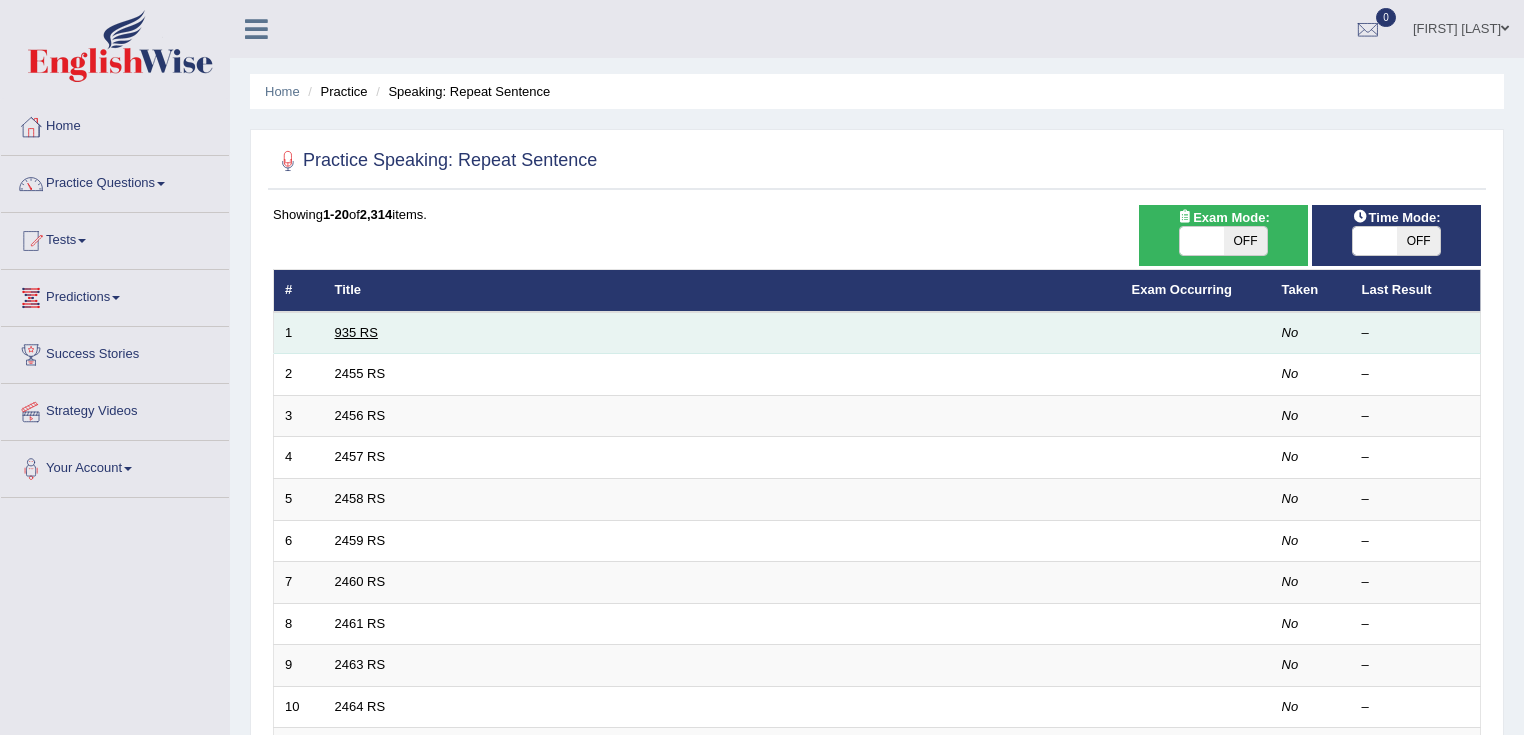 click on "935 RS" at bounding box center (356, 332) 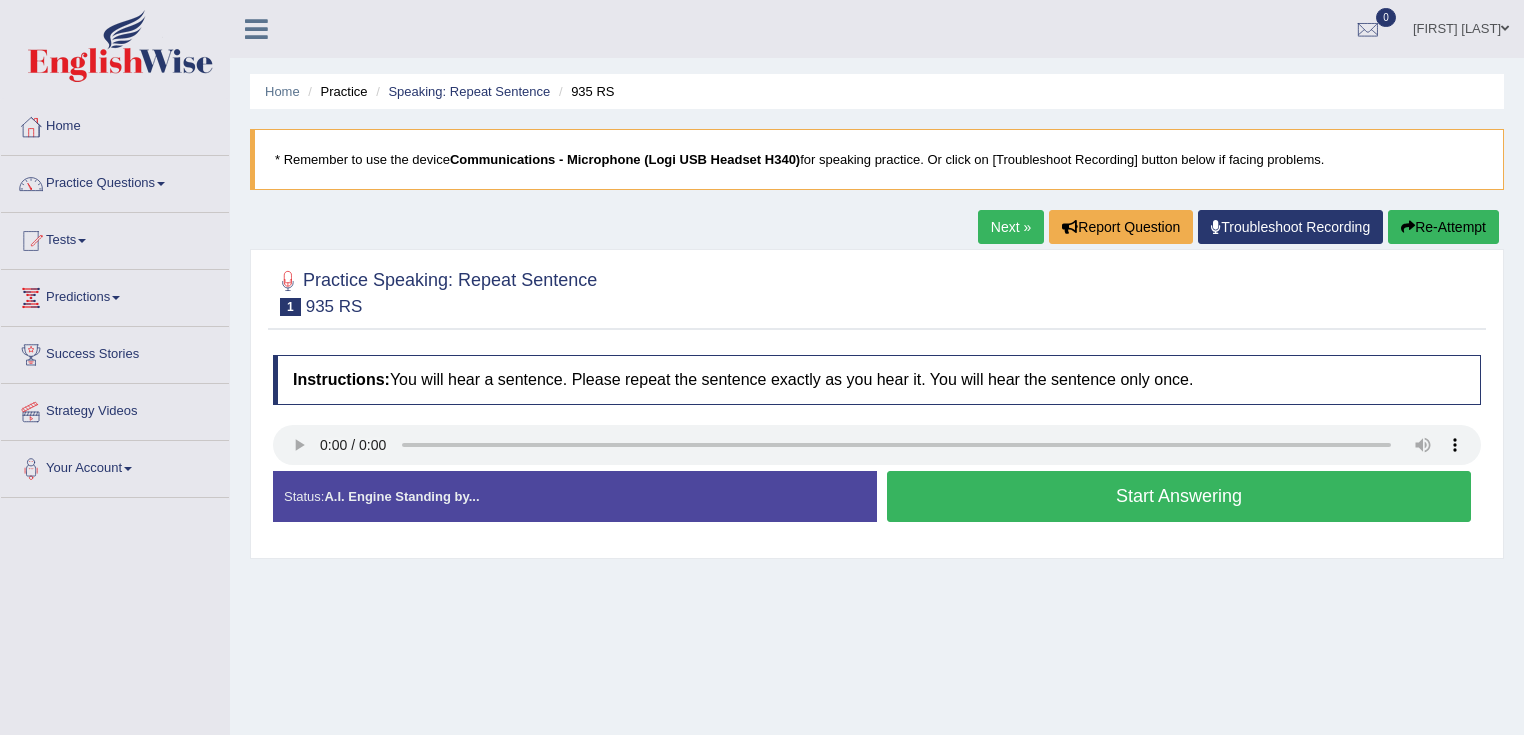 click on "Next »" at bounding box center [1011, 227] 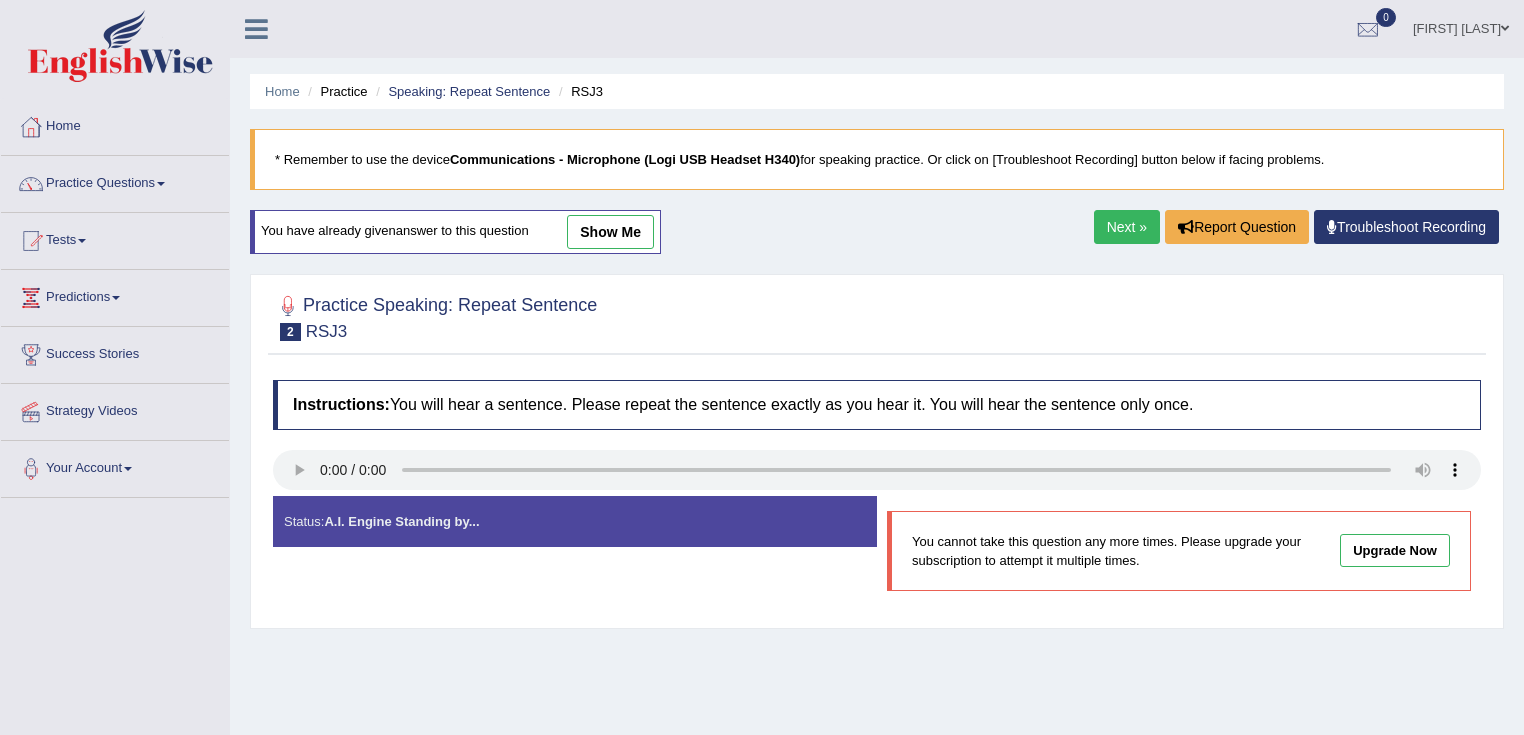 scroll, scrollTop: 0, scrollLeft: 0, axis: both 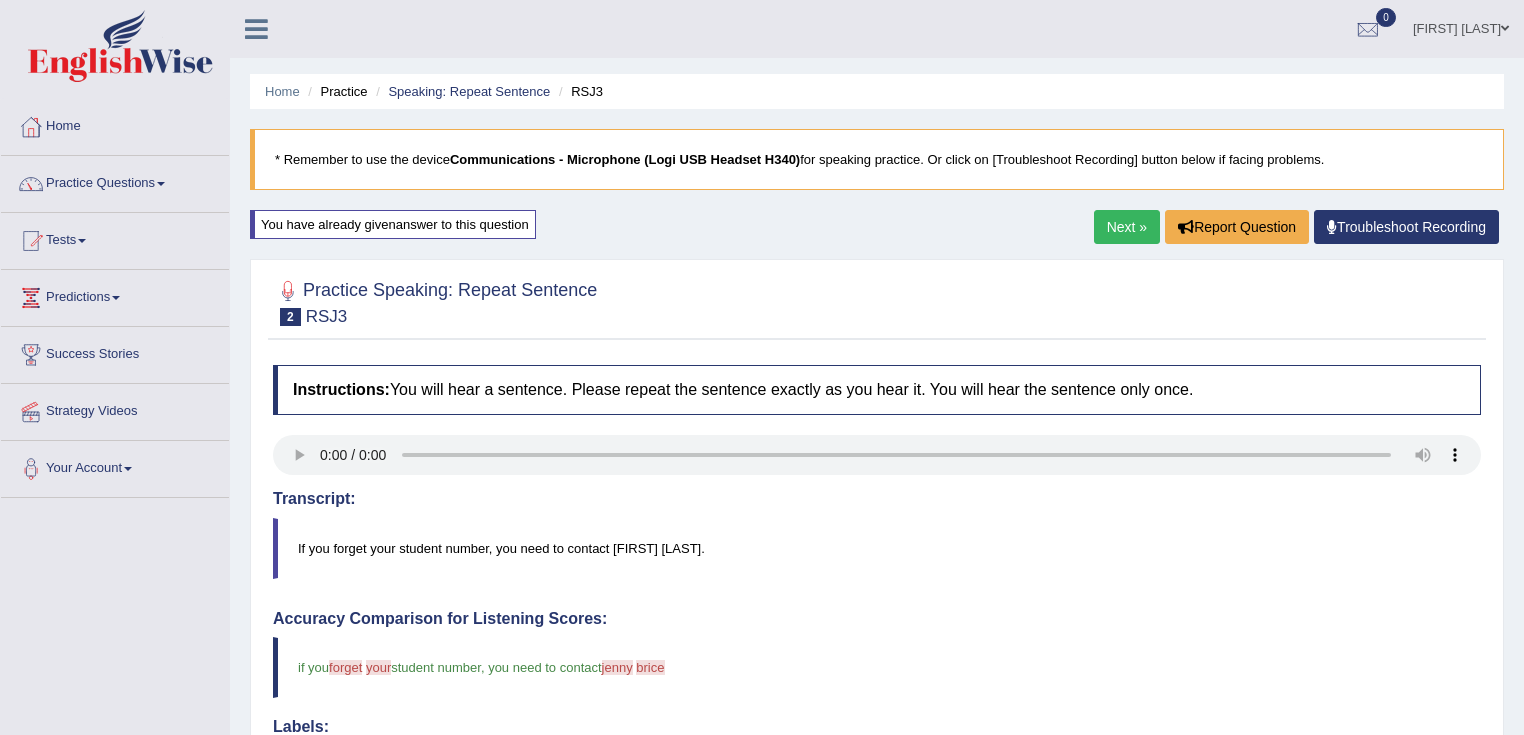click on "Next »" at bounding box center [1127, 227] 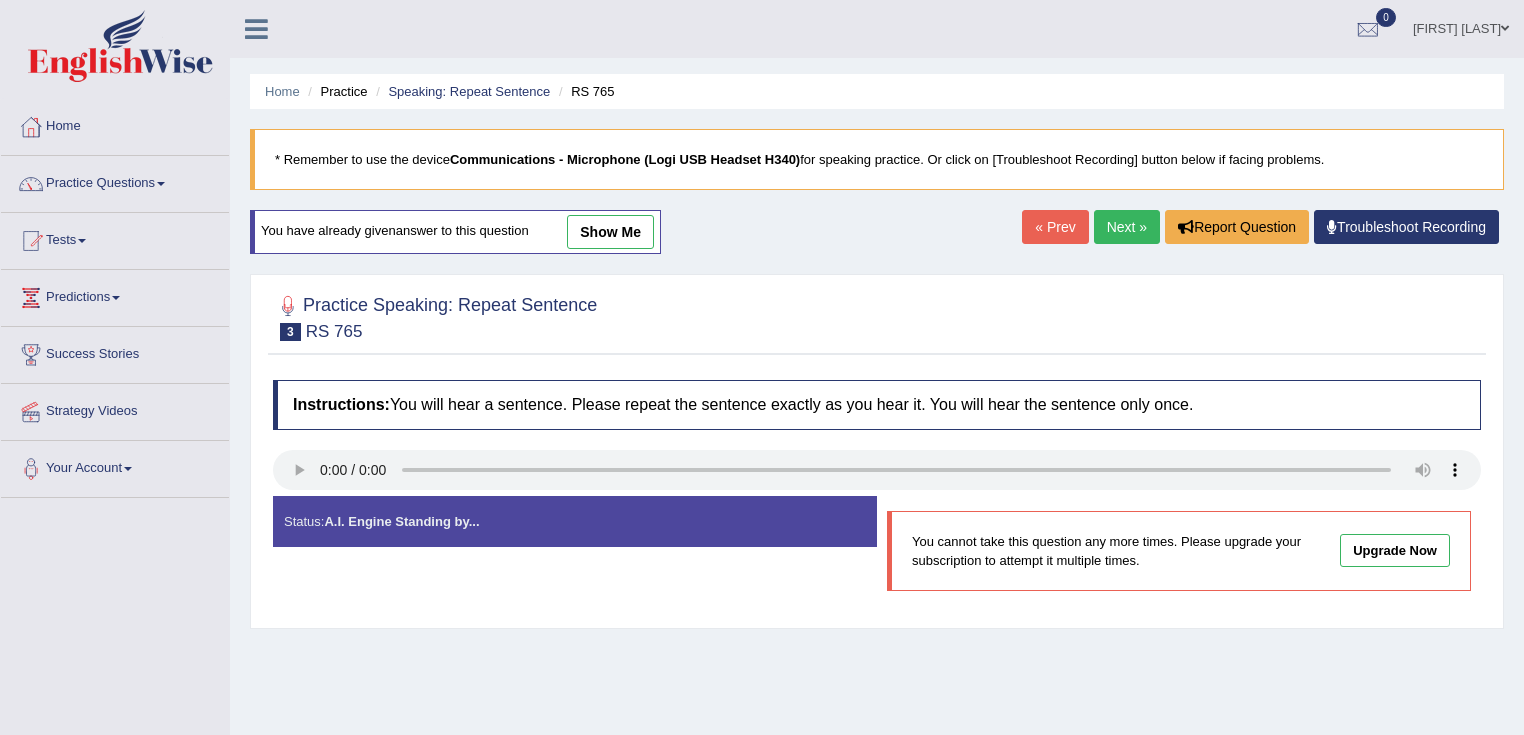scroll, scrollTop: 0, scrollLeft: 0, axis: both 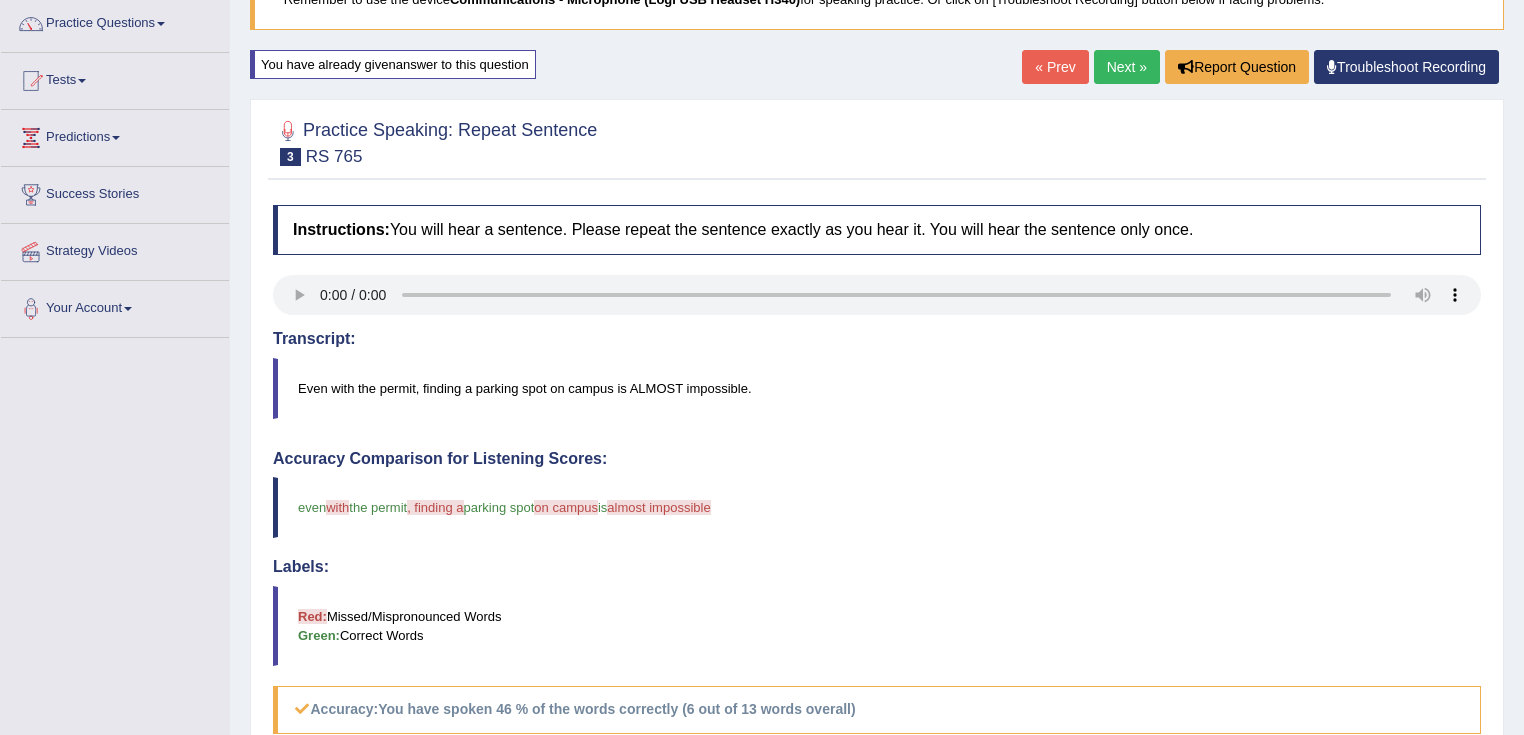 click on "Next »" at bounding box center (1127, 67) 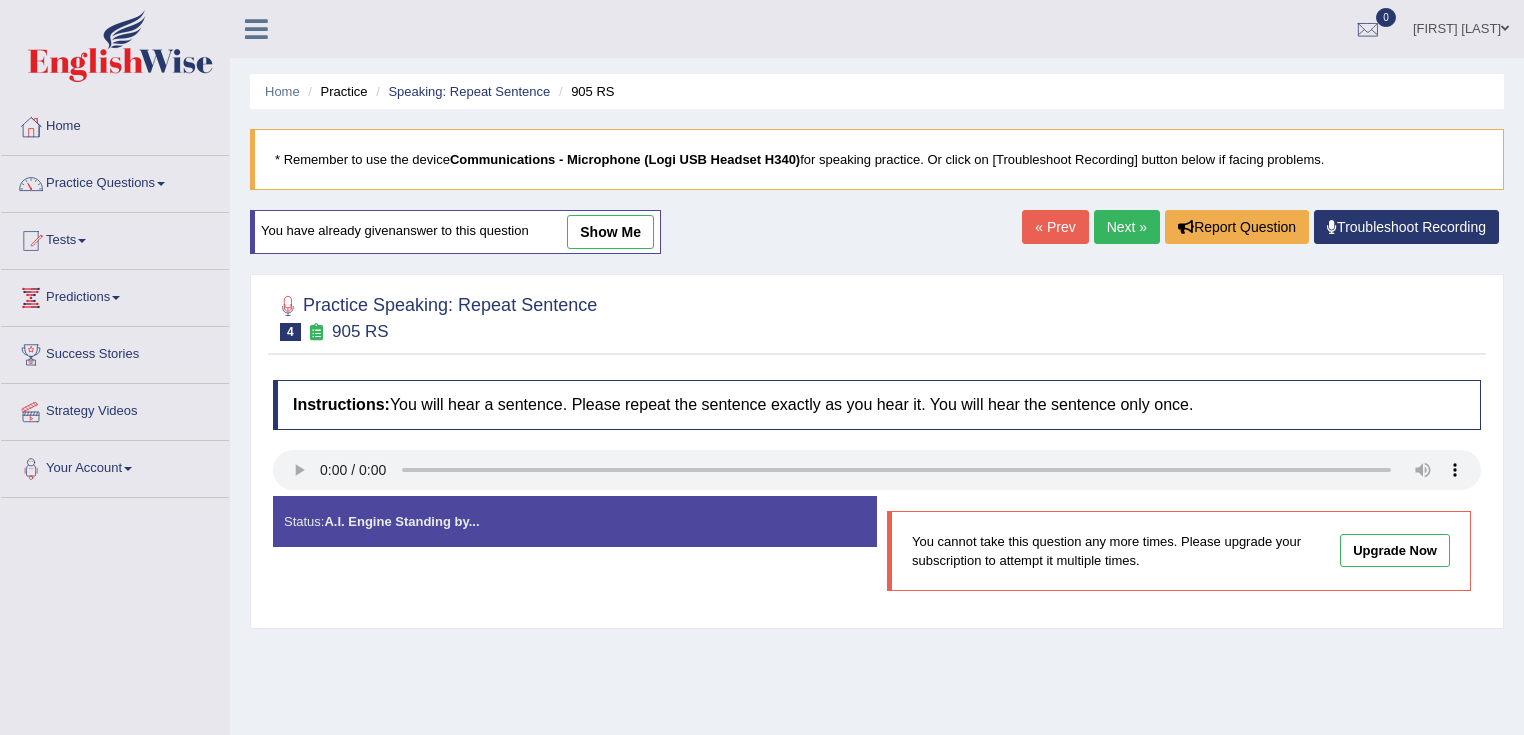 scroll, scrollTop: 0, scrollLeft: 0, axis: both 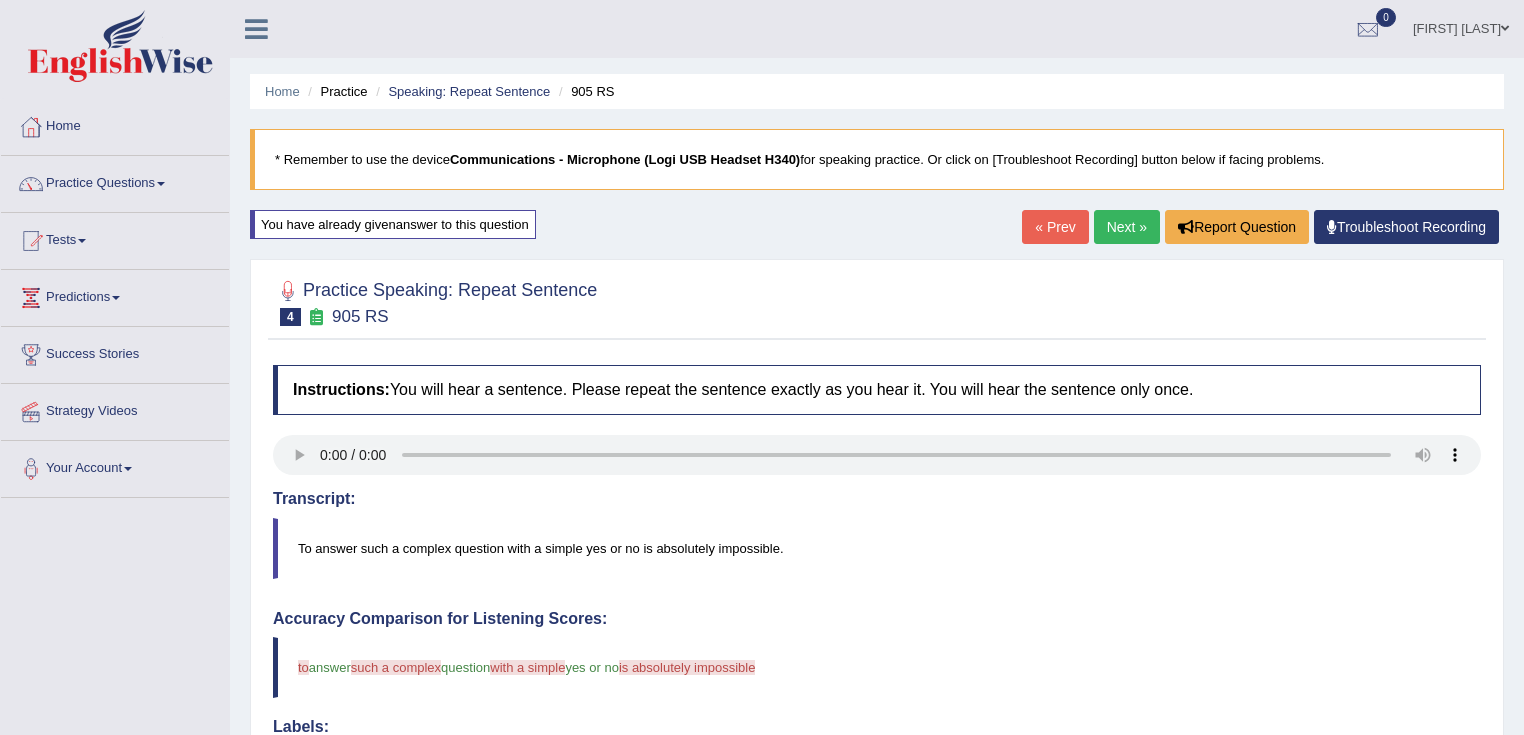 click on "Next »" at bounding box center (1127, 227) 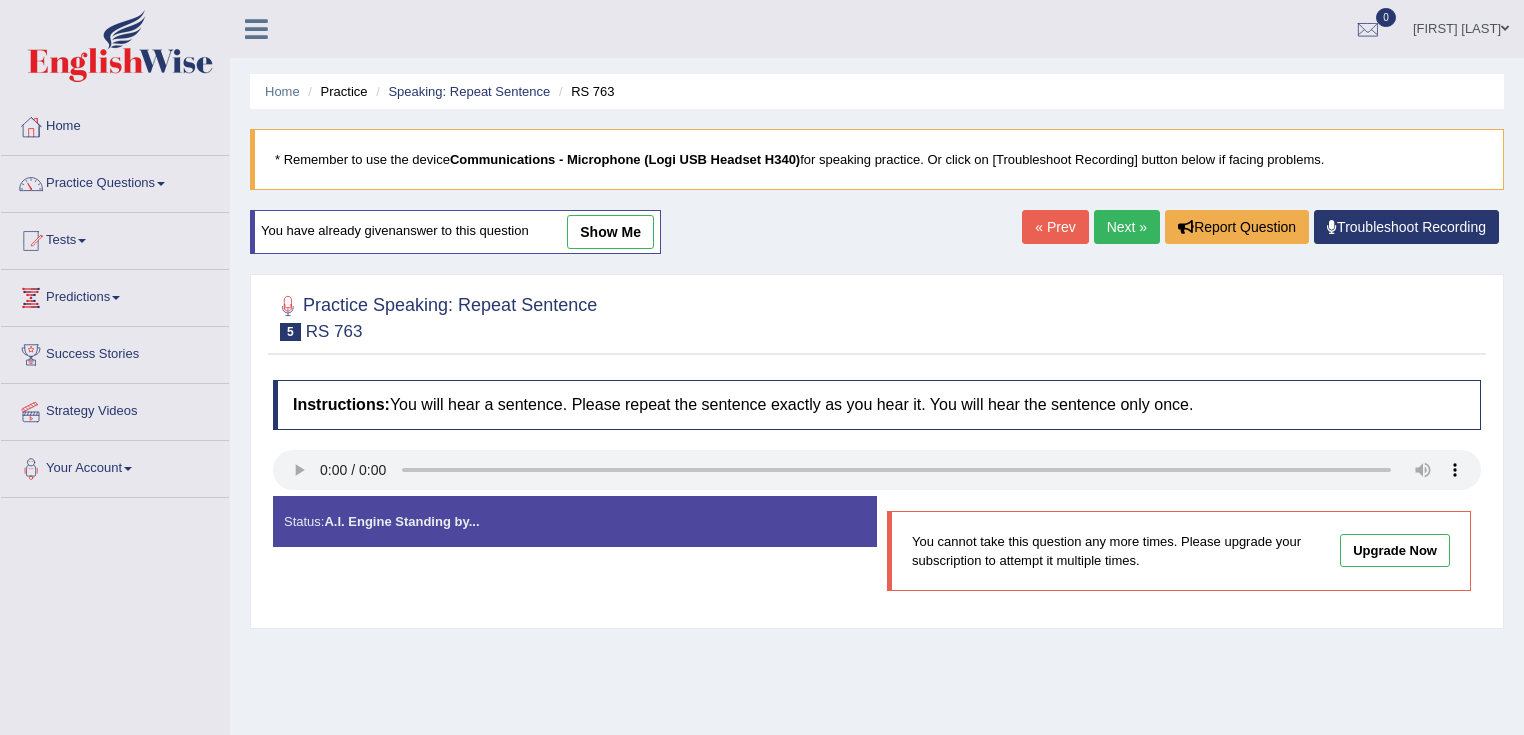 scroll, scrollTop: 0, scrollLeft: 0, axis: both 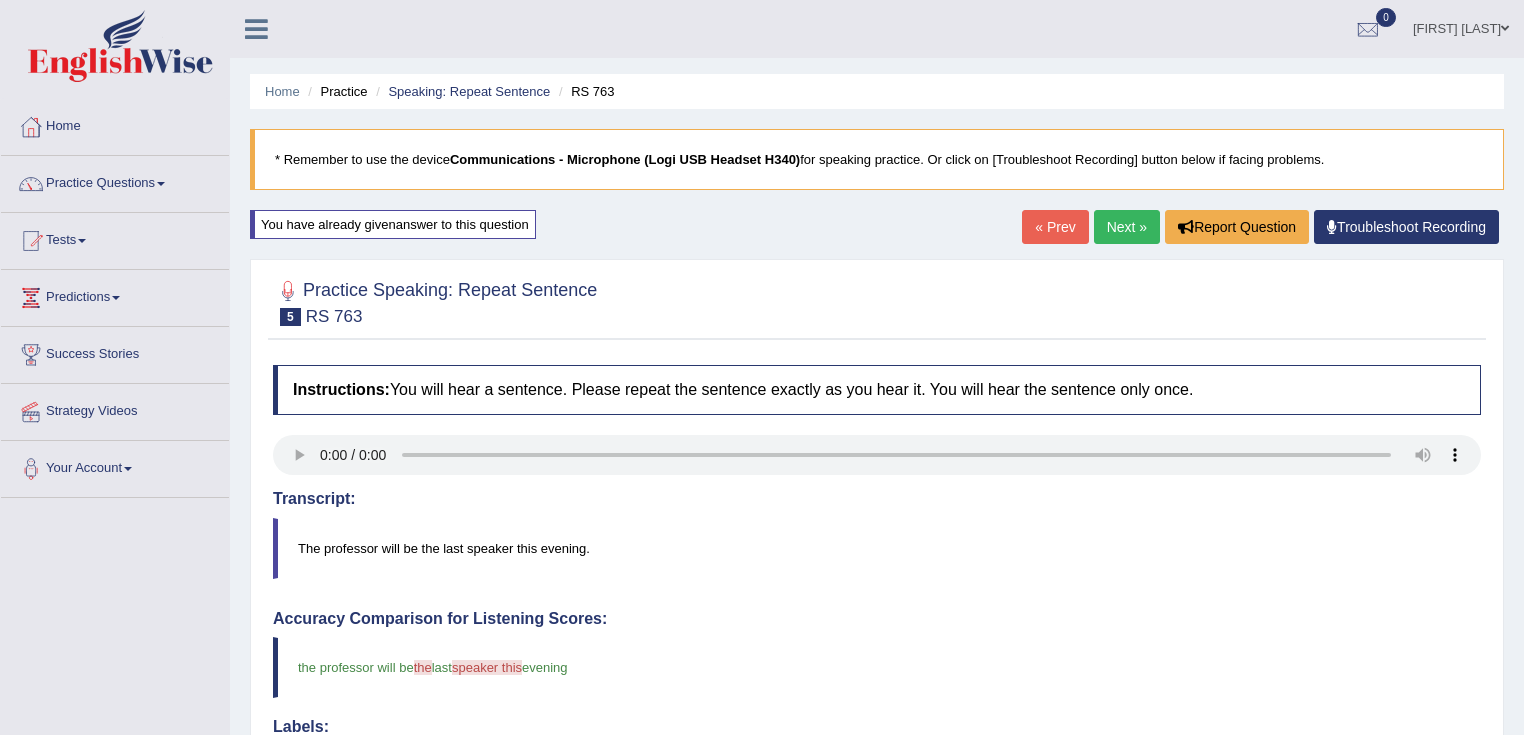 click on "Next »" at bounding box center [1127, 227] 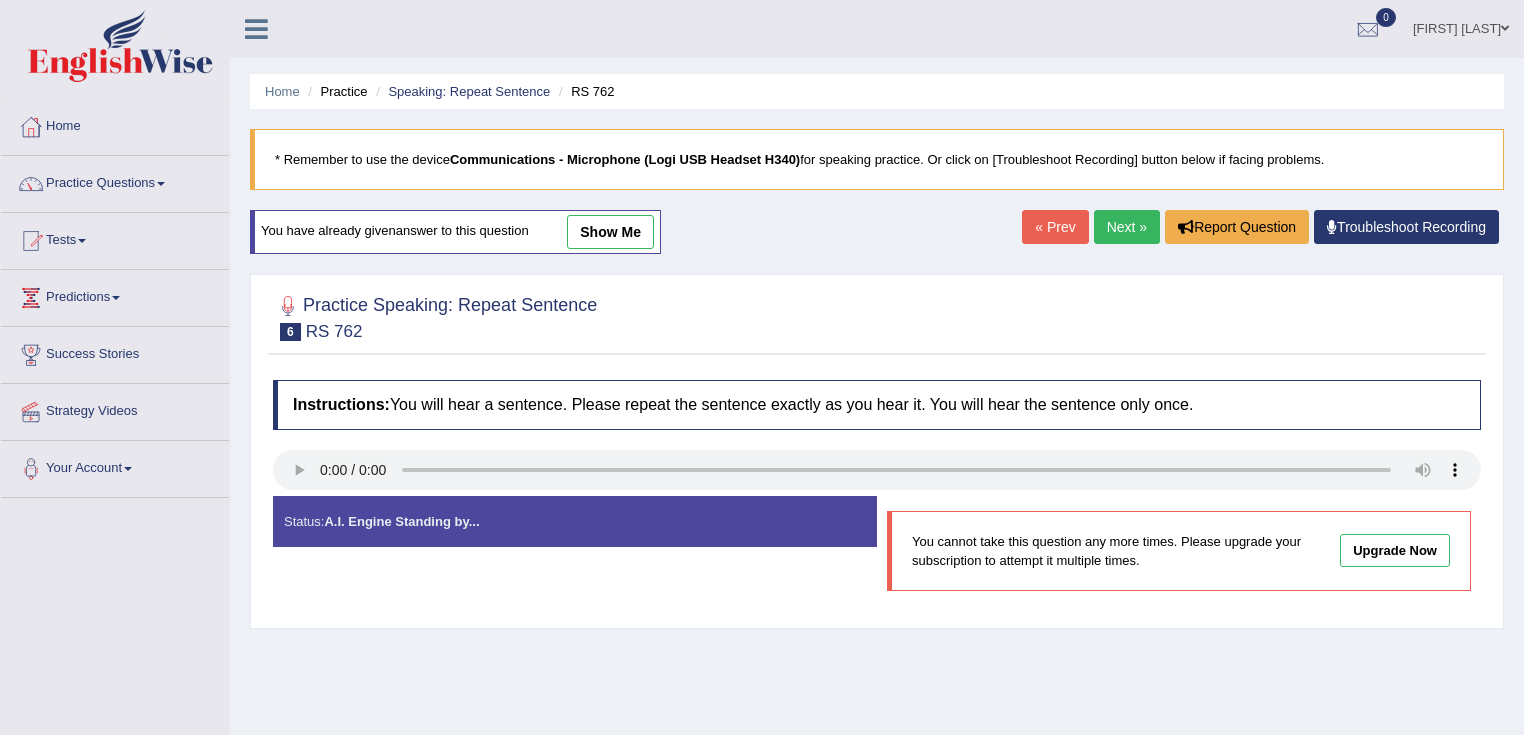 scroll, scrollTop: 0, scrollLeft: 0, axis: both 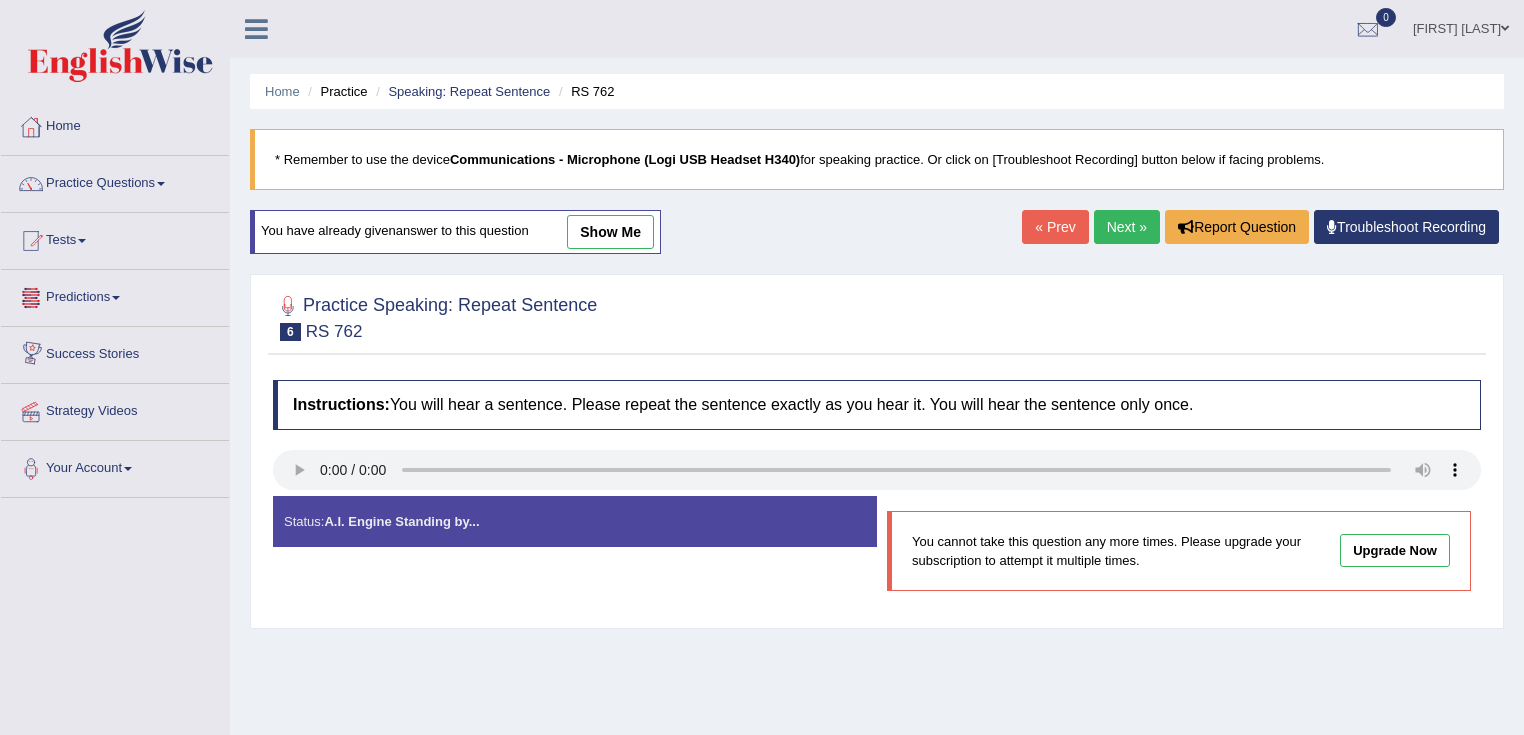 click on "show me" at bounding box center [610, 232] 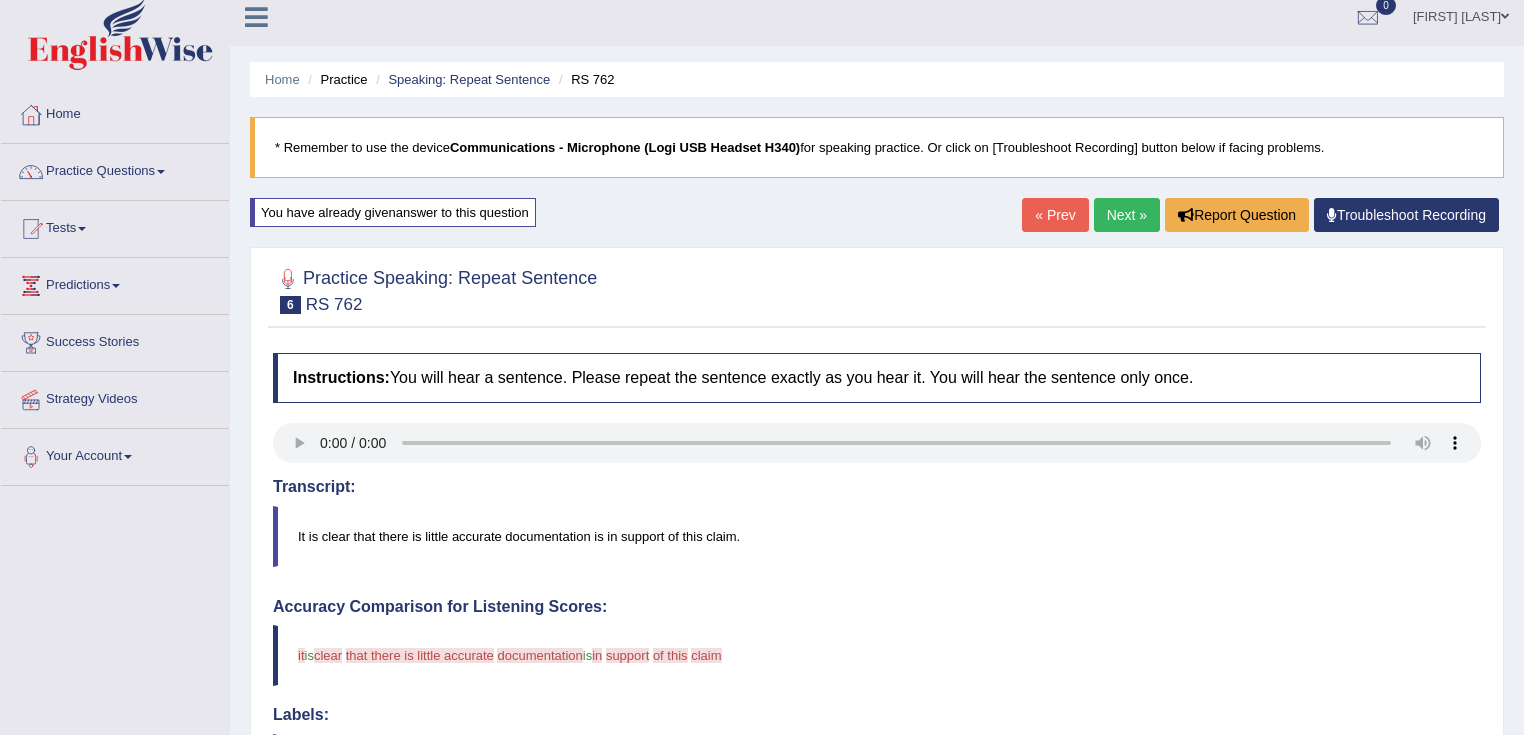 scroll, scrollTop: 0, scrollLeft: 0, axis: both 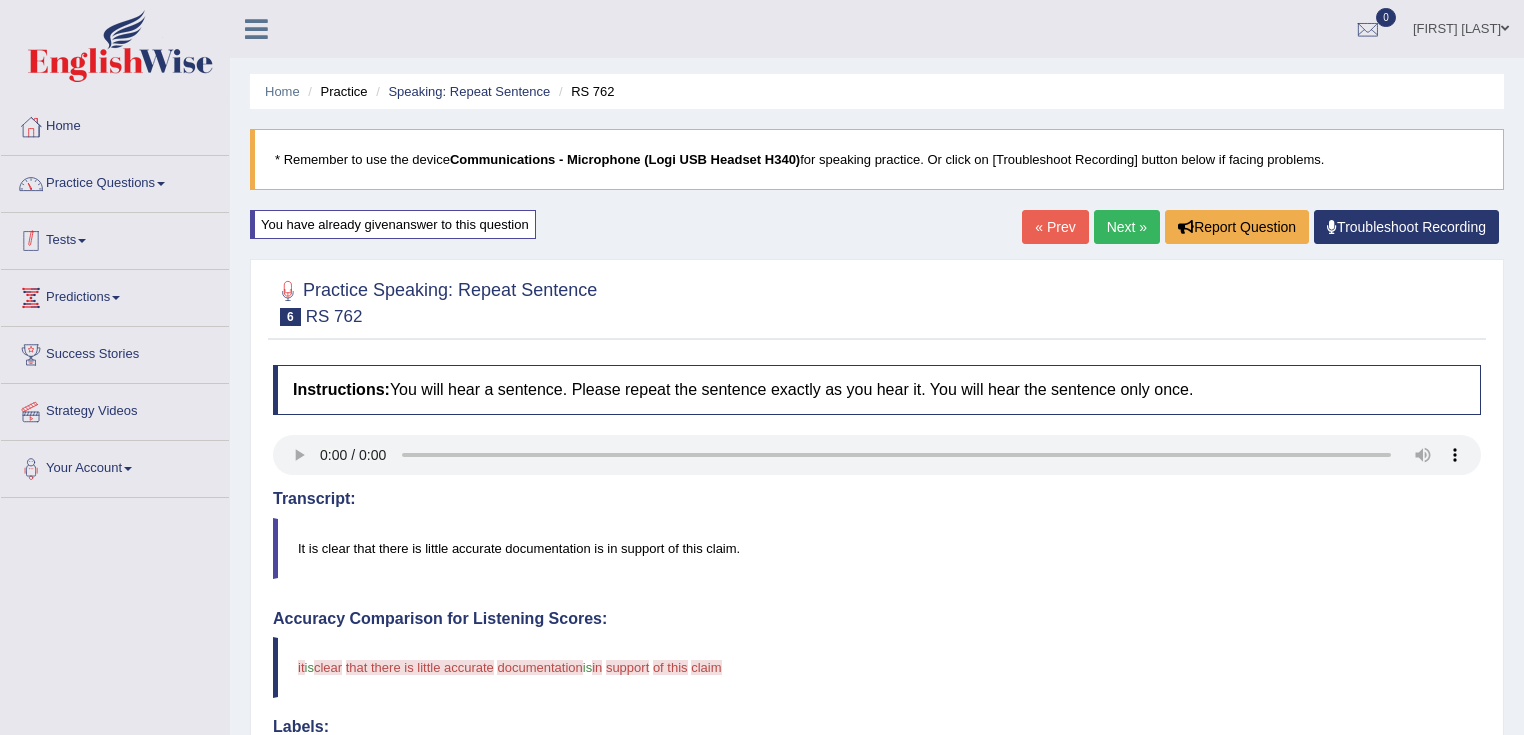 click on "Practice Questions" at bounding box center (115, 181) 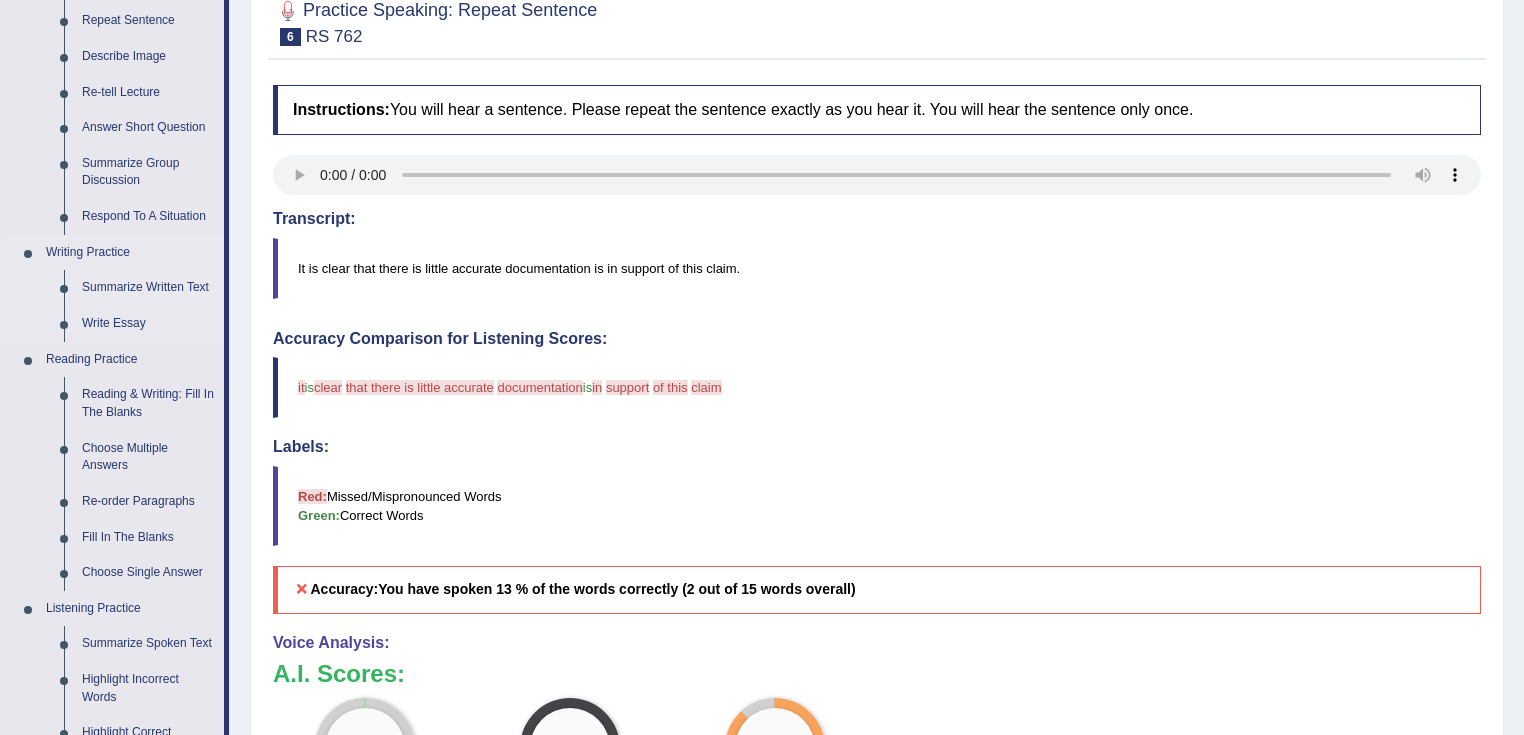 scroll, scrollTop: 320, scrollLeft: 0, axis: vertical 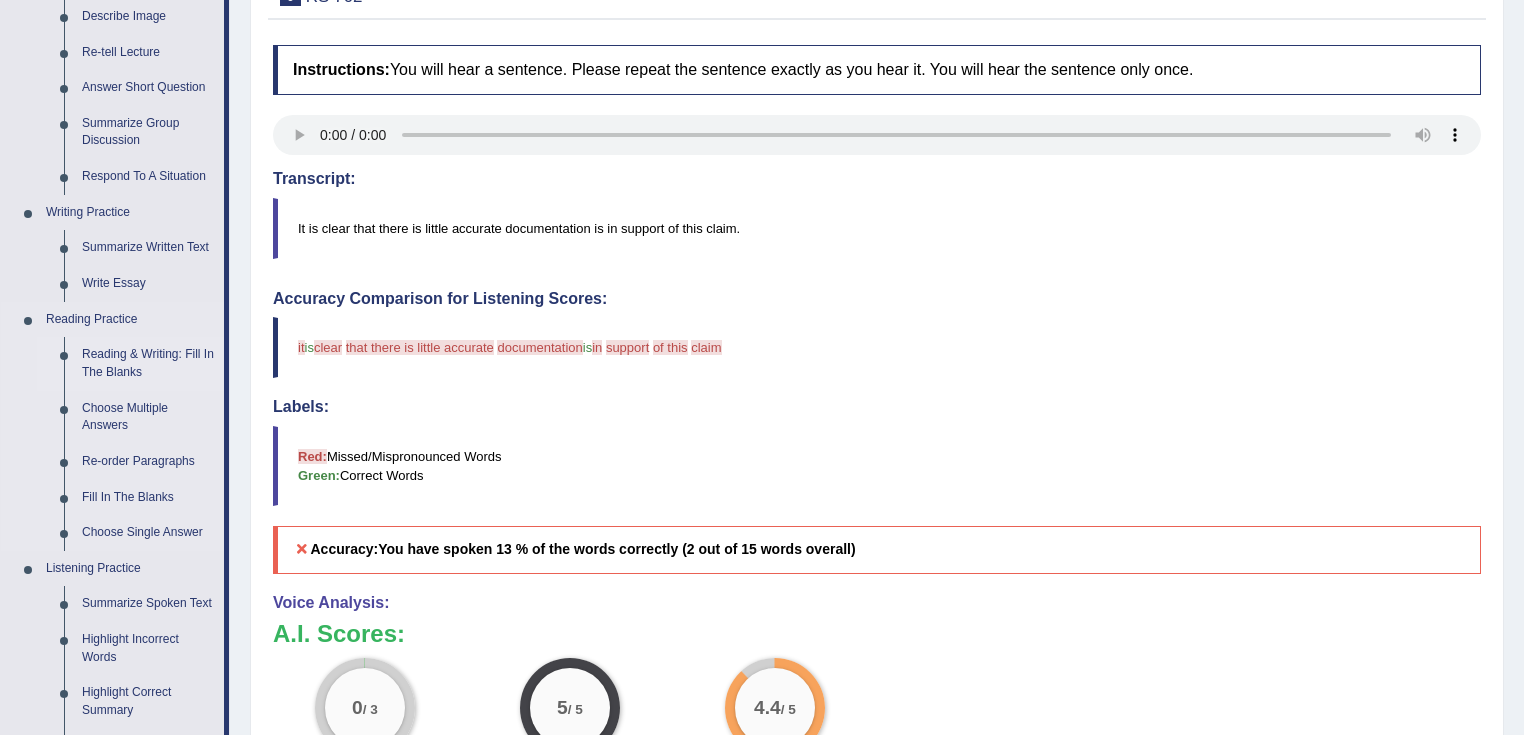 click on "Reading & Writing: Fill In The Blanks" at bounding box center [148, 363] 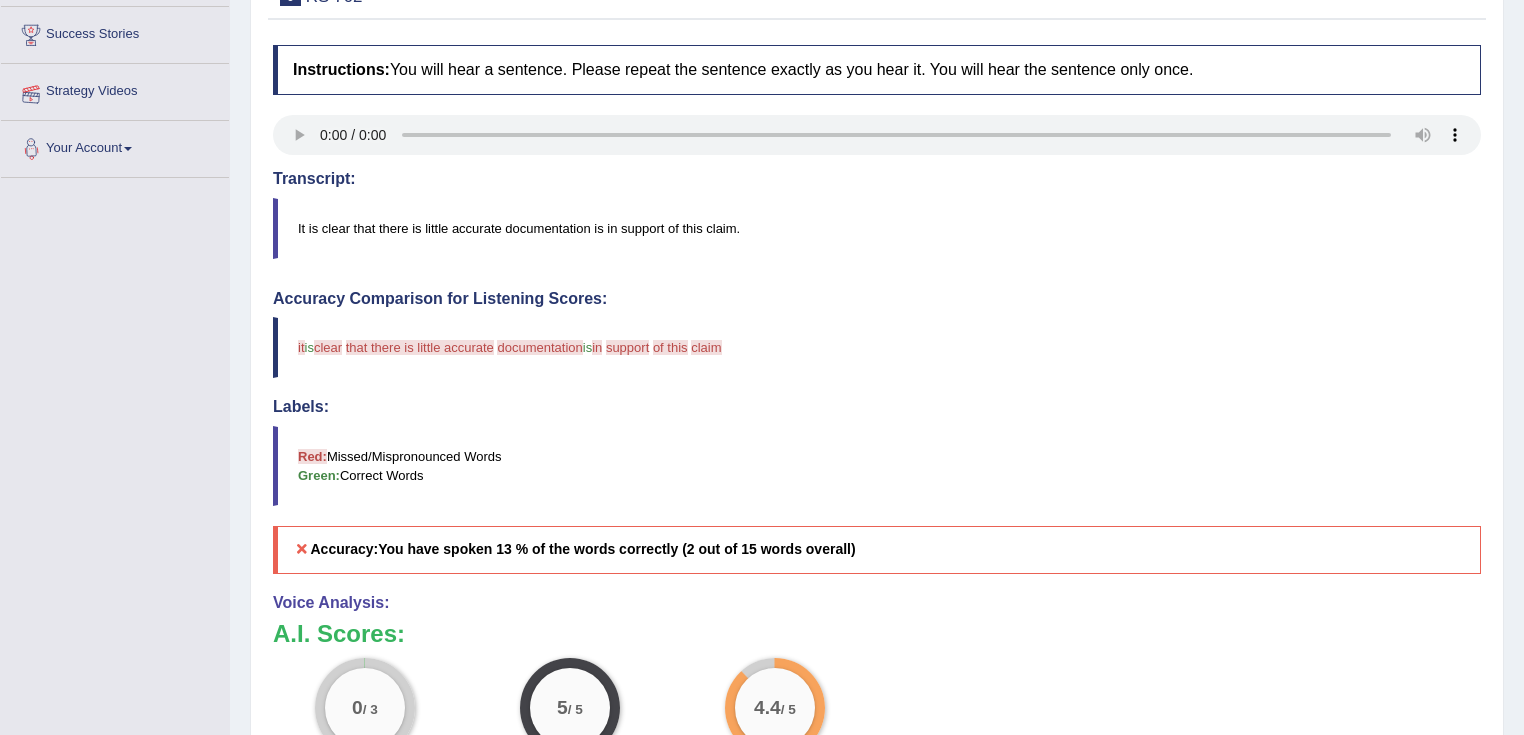 scroll, scrollTop: 324, scrollLeft: 0, axis: vertical 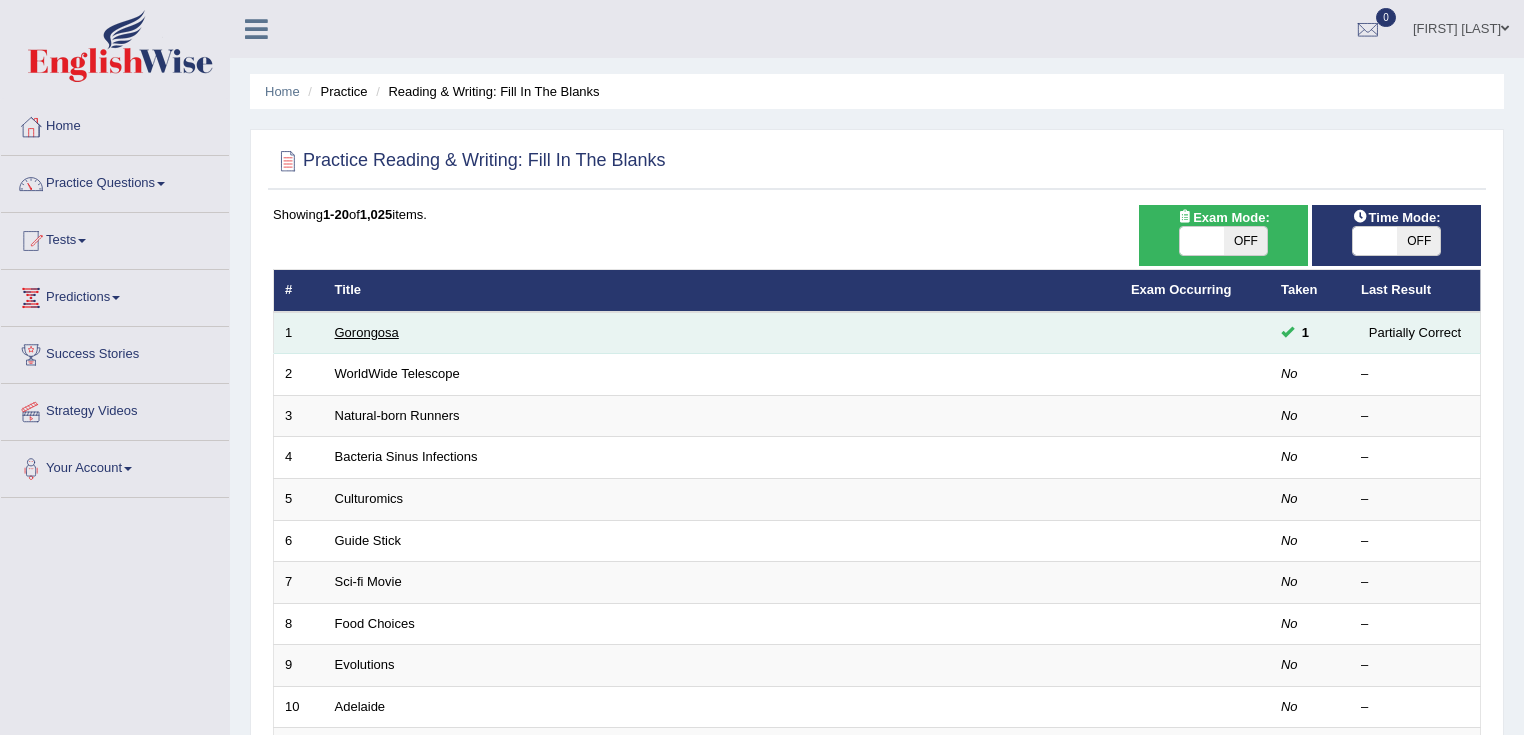 click on "Gorongosa" at bounding box center (367, 332) 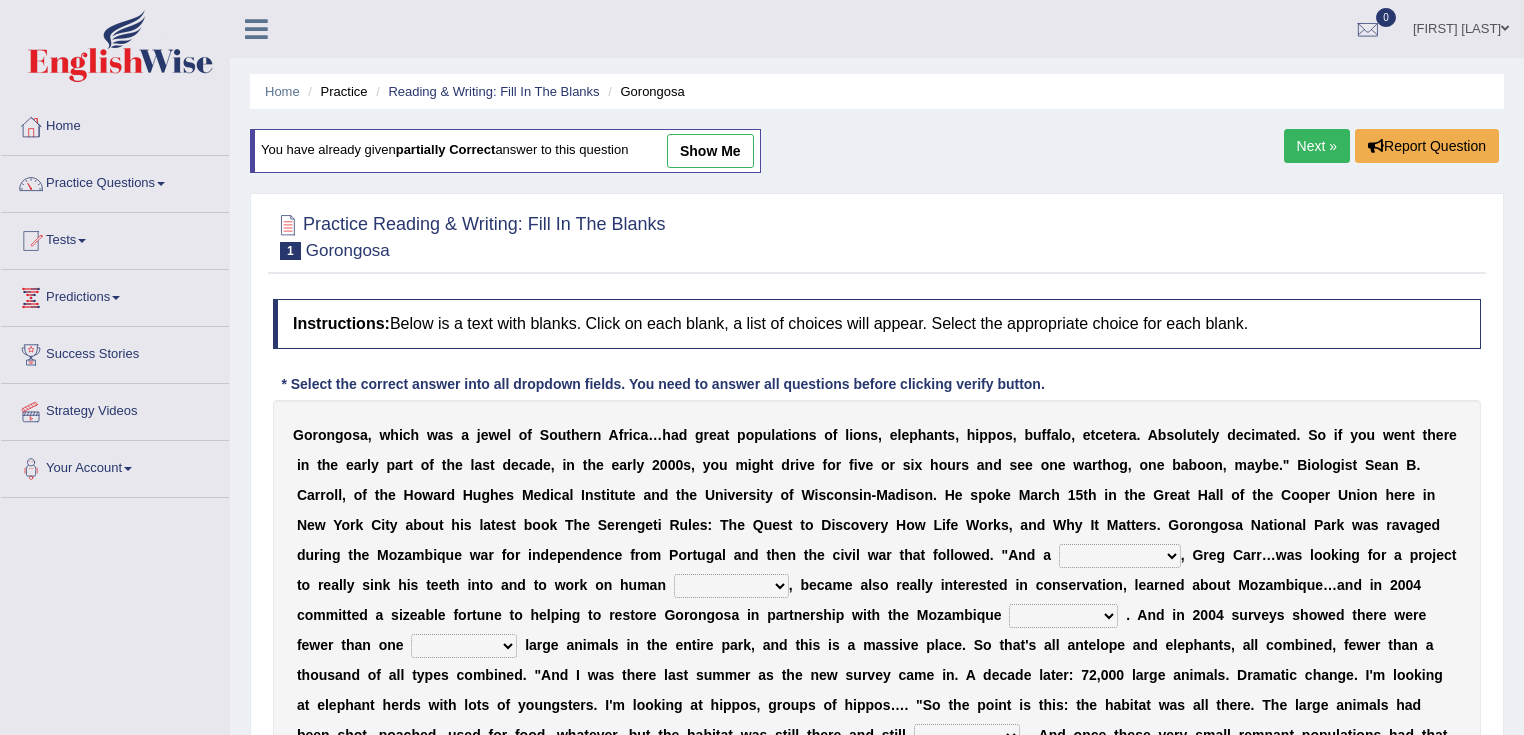 scroll, scrollTop: 0, scrollLeft: 0, axis: both 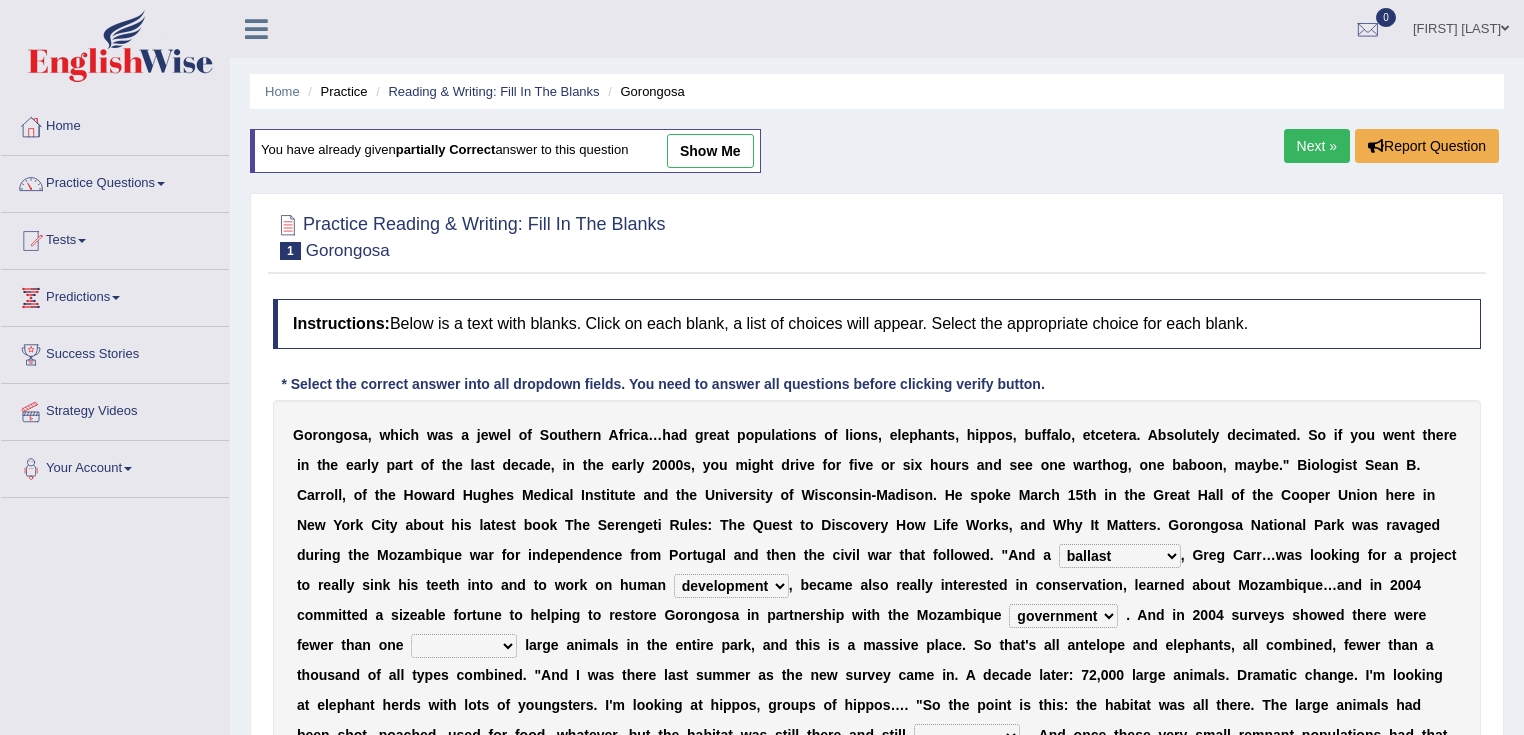 select on "thousand" 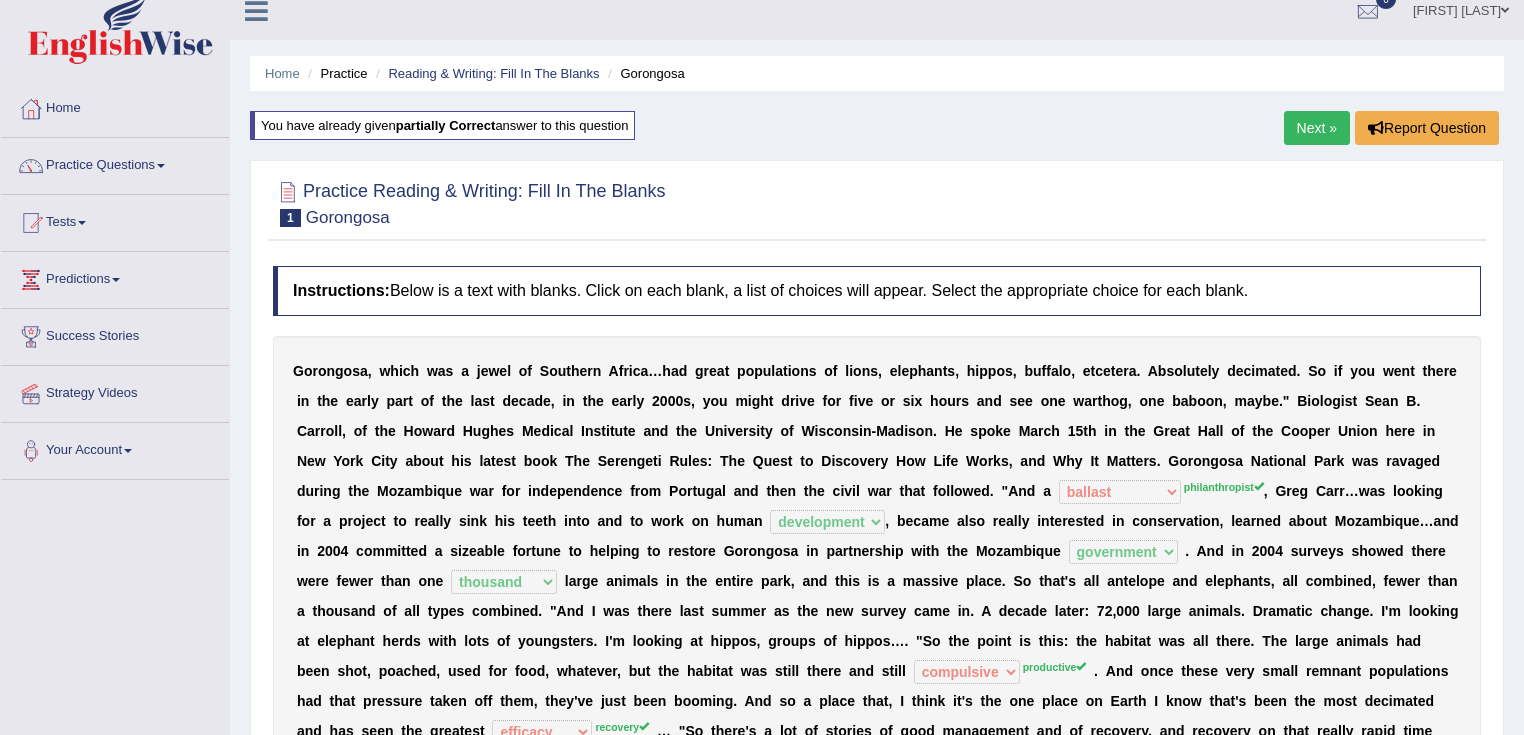 scroll, scrollTop: 0, scrollLeft: 0, axis: both 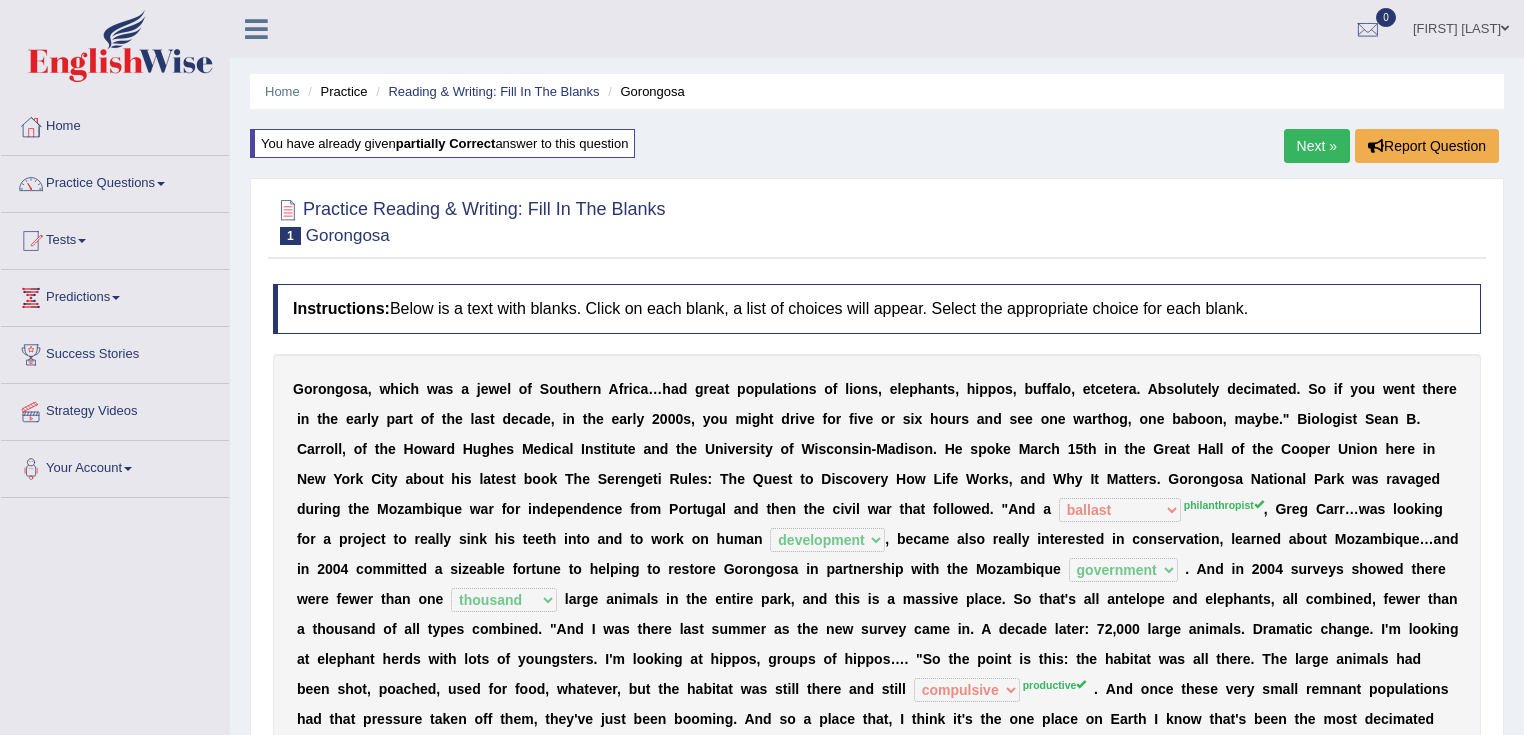 click on "Next »" at bounding box center [1317, 146] 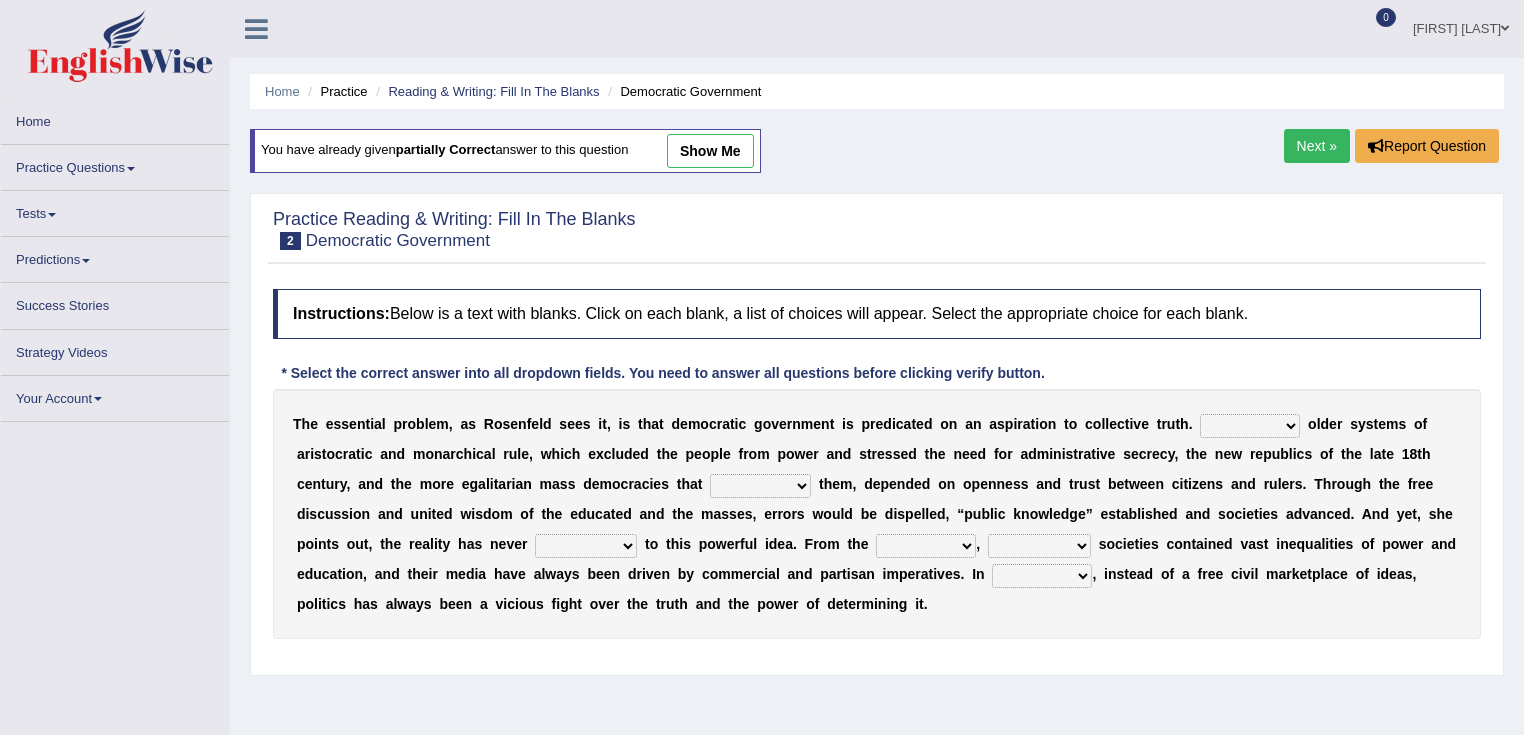 click on "show me" at bounding box center [710, 151] 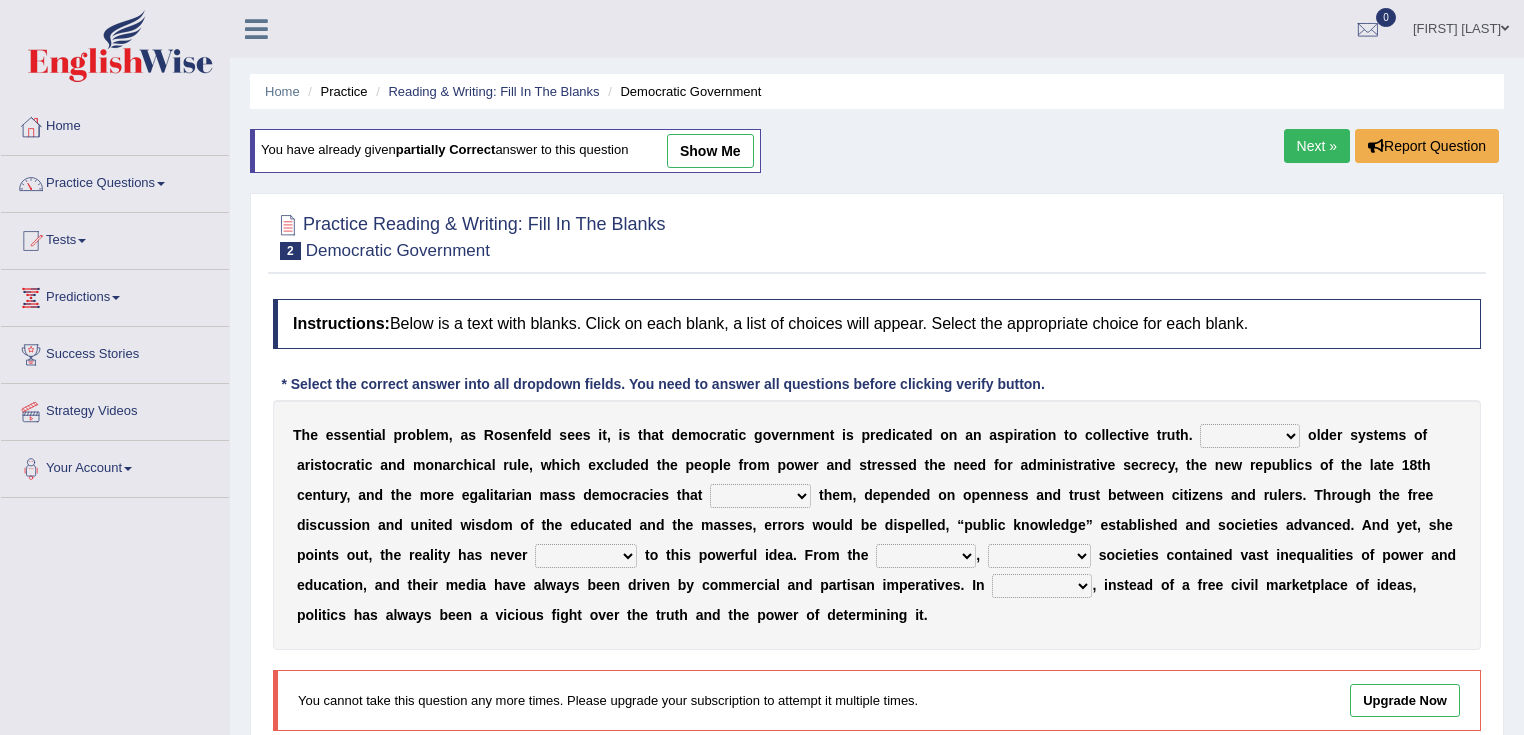 click on "show me" at bounding box center [710, 151] 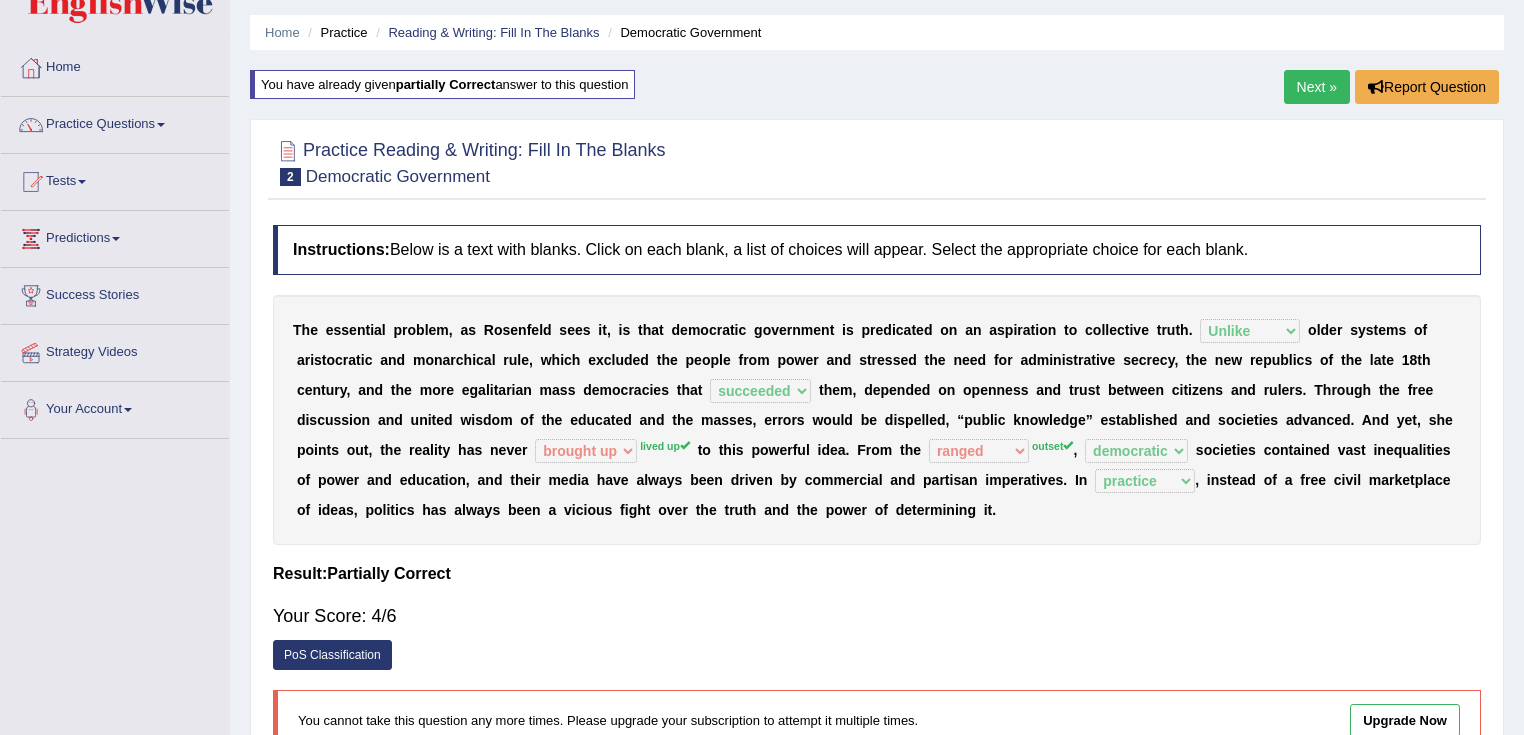 scroll, scrollTop: 0, scrollLeft: 0, axis: both 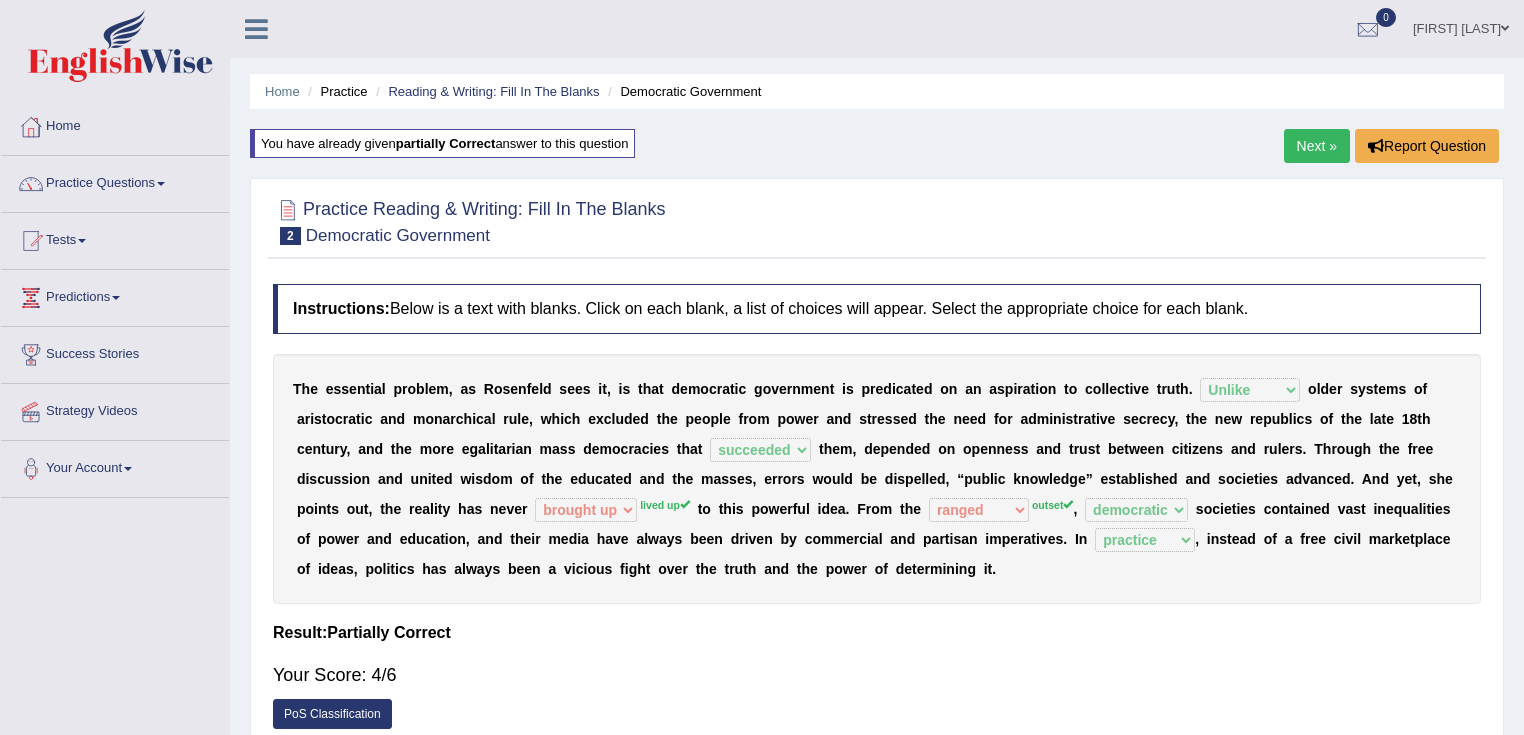 click on "Next »" at bounding box center (1317, 146) 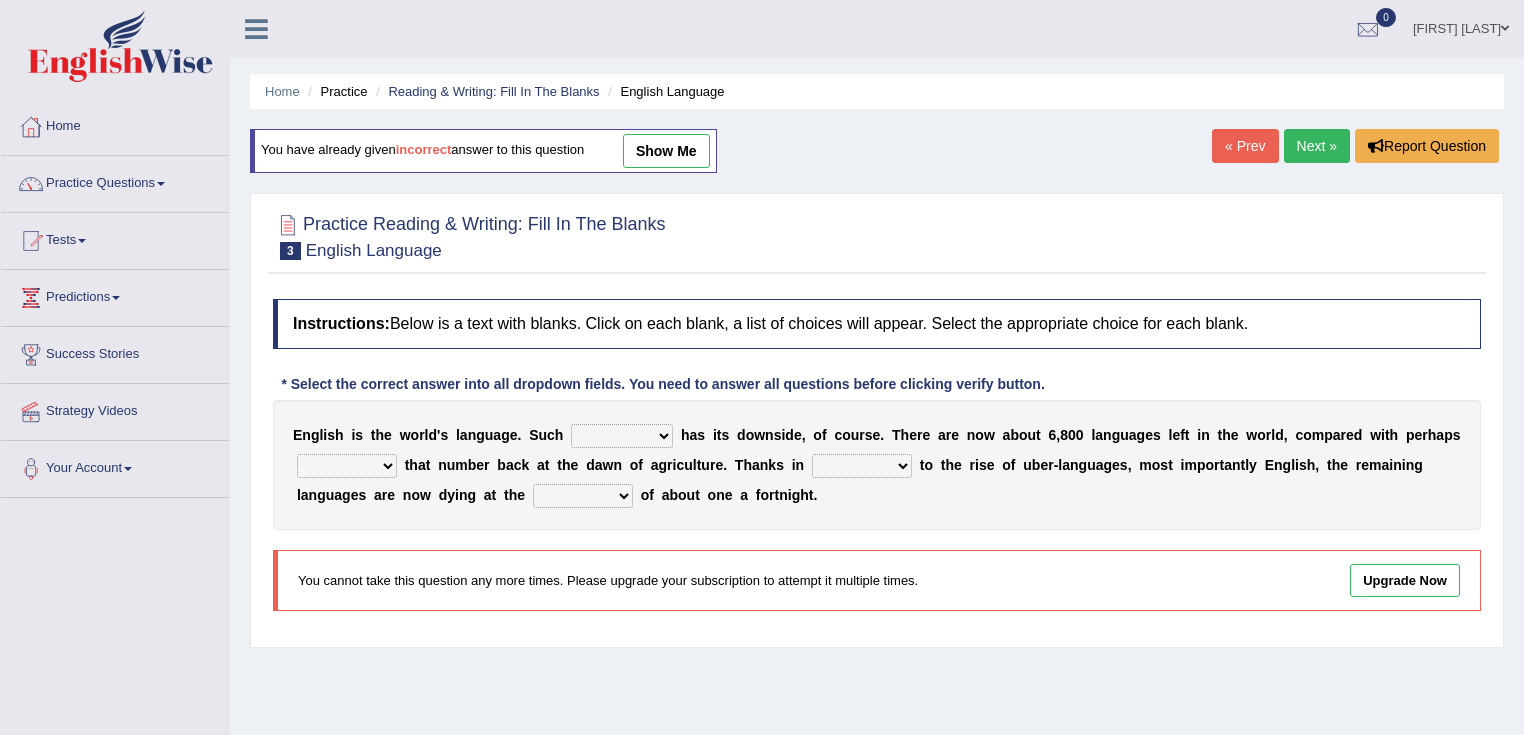 scroll, scrollTop: 0, scrollLeft: 0, axis: both 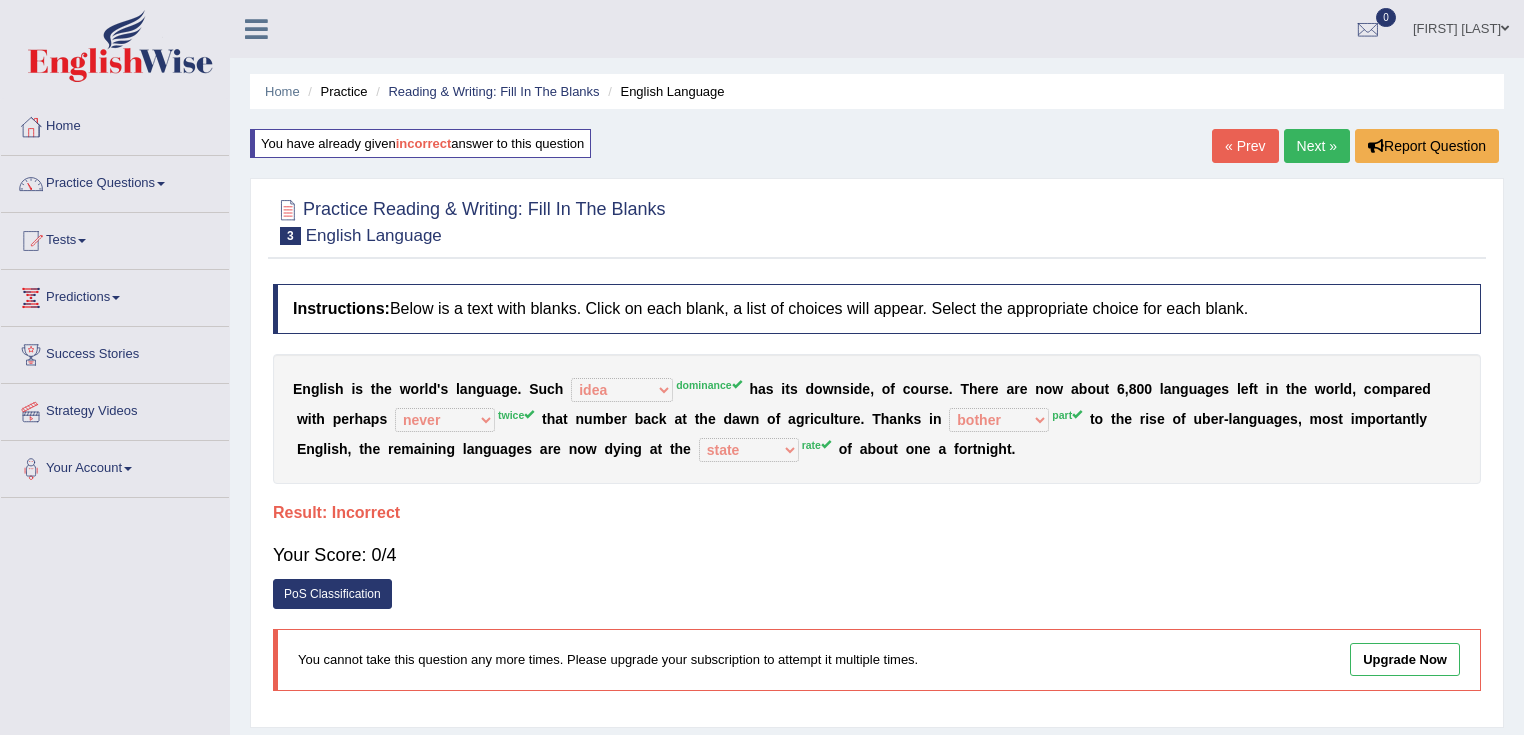 click on "Next »" at bounding box center [1317, 146] 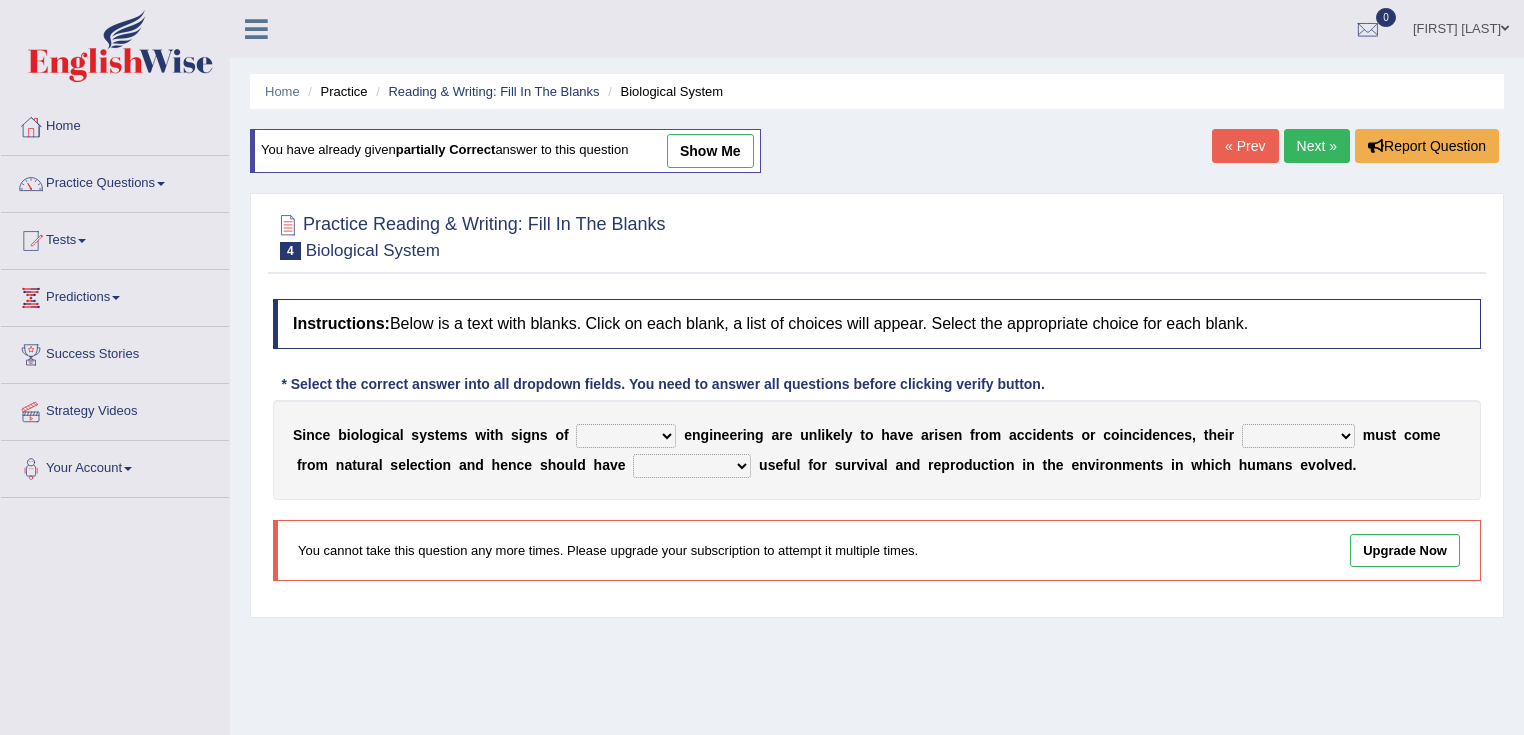 scroll, scrollTop: 0, scrollLeft: 0, axis: both 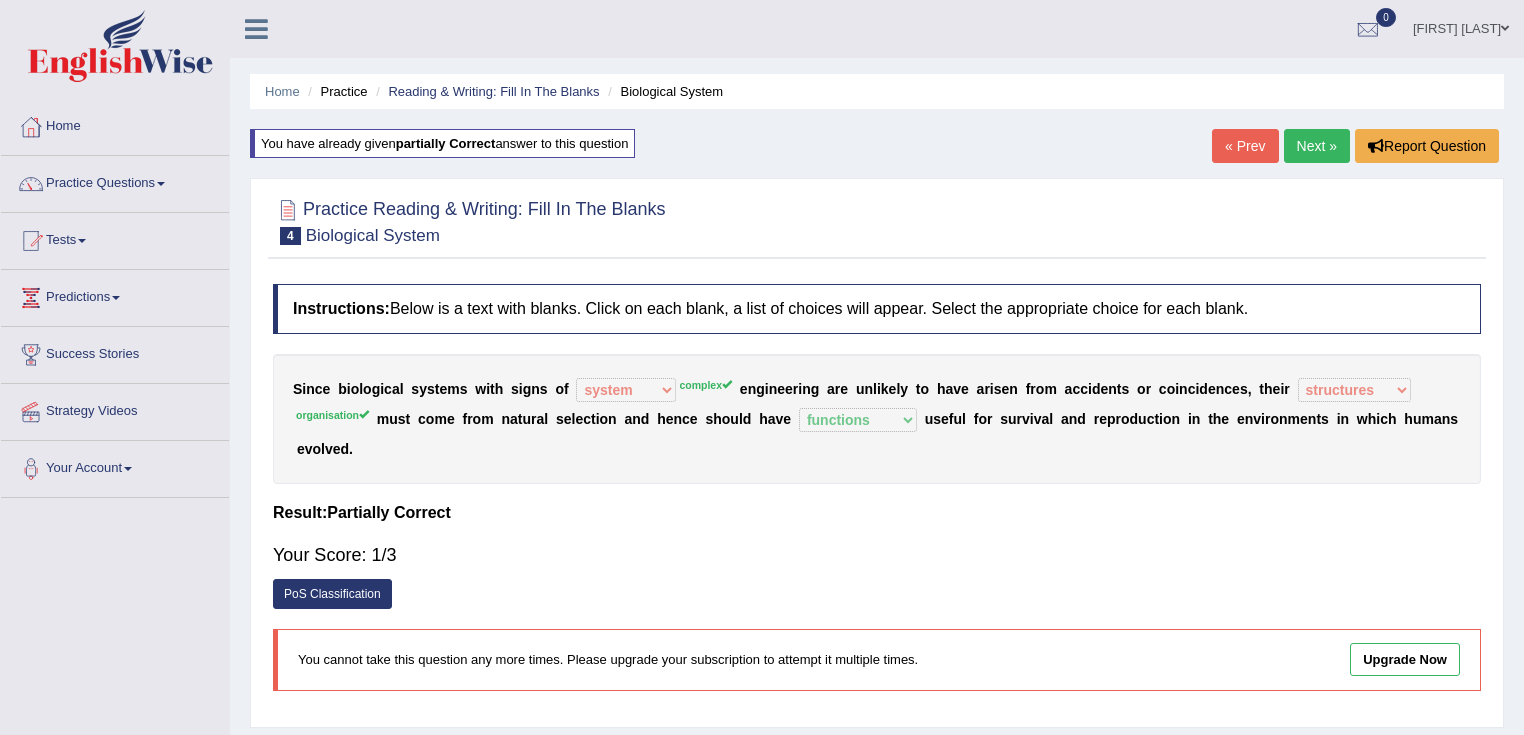 click on "Next »" at bounding box center [1317, 146] 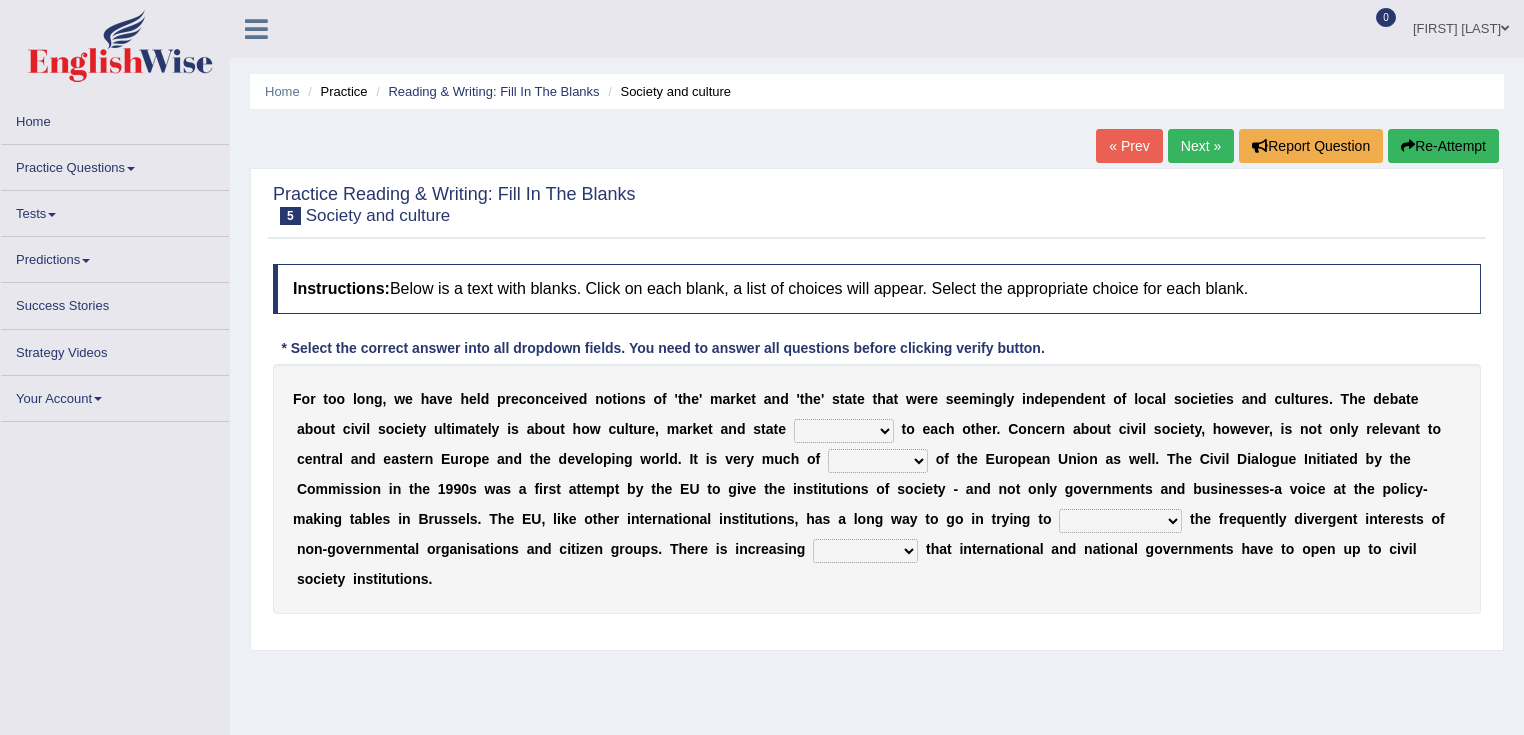 scroll, scrollTop: 0, scrollLeft: 0, axis: both 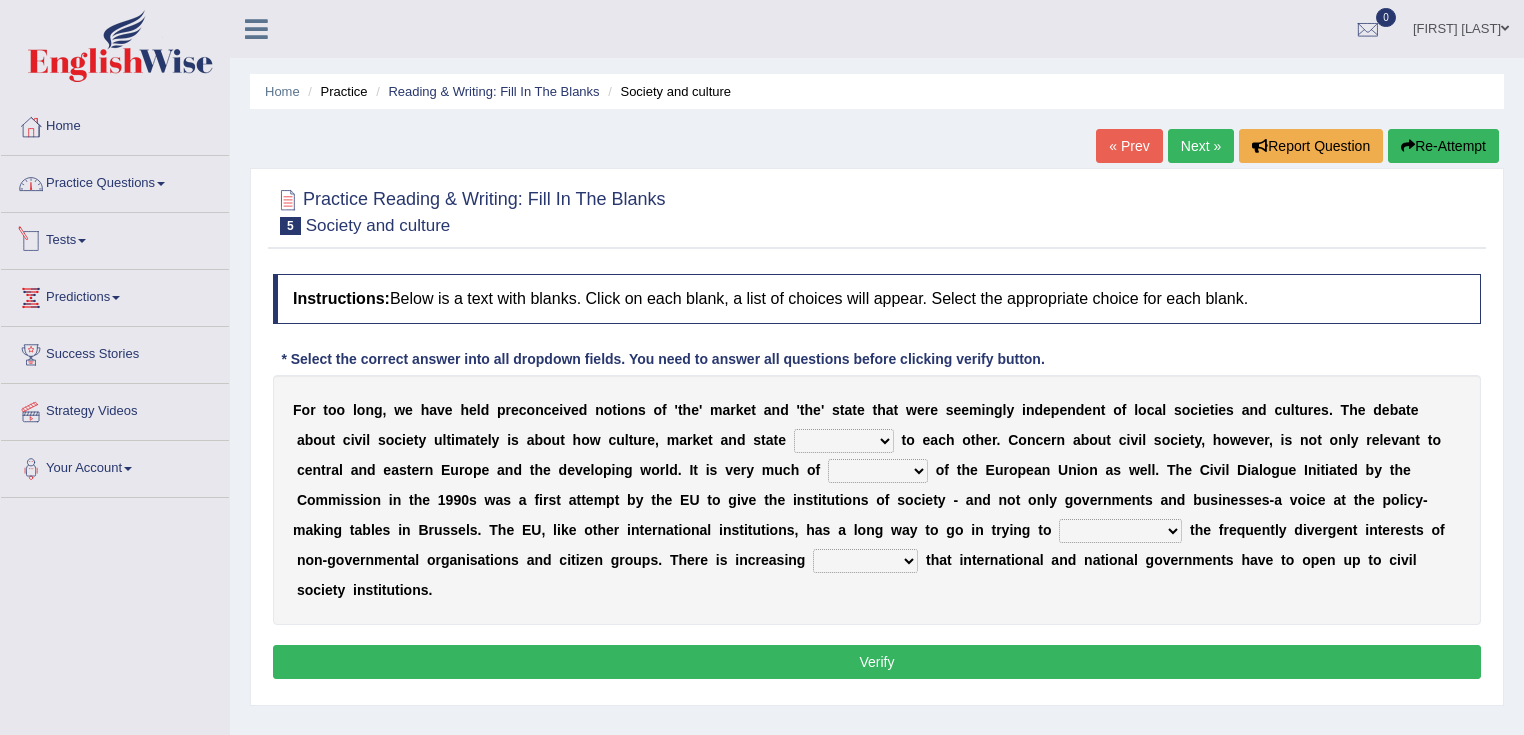 click on "Practice Questions" at bounding box center (115, 181) 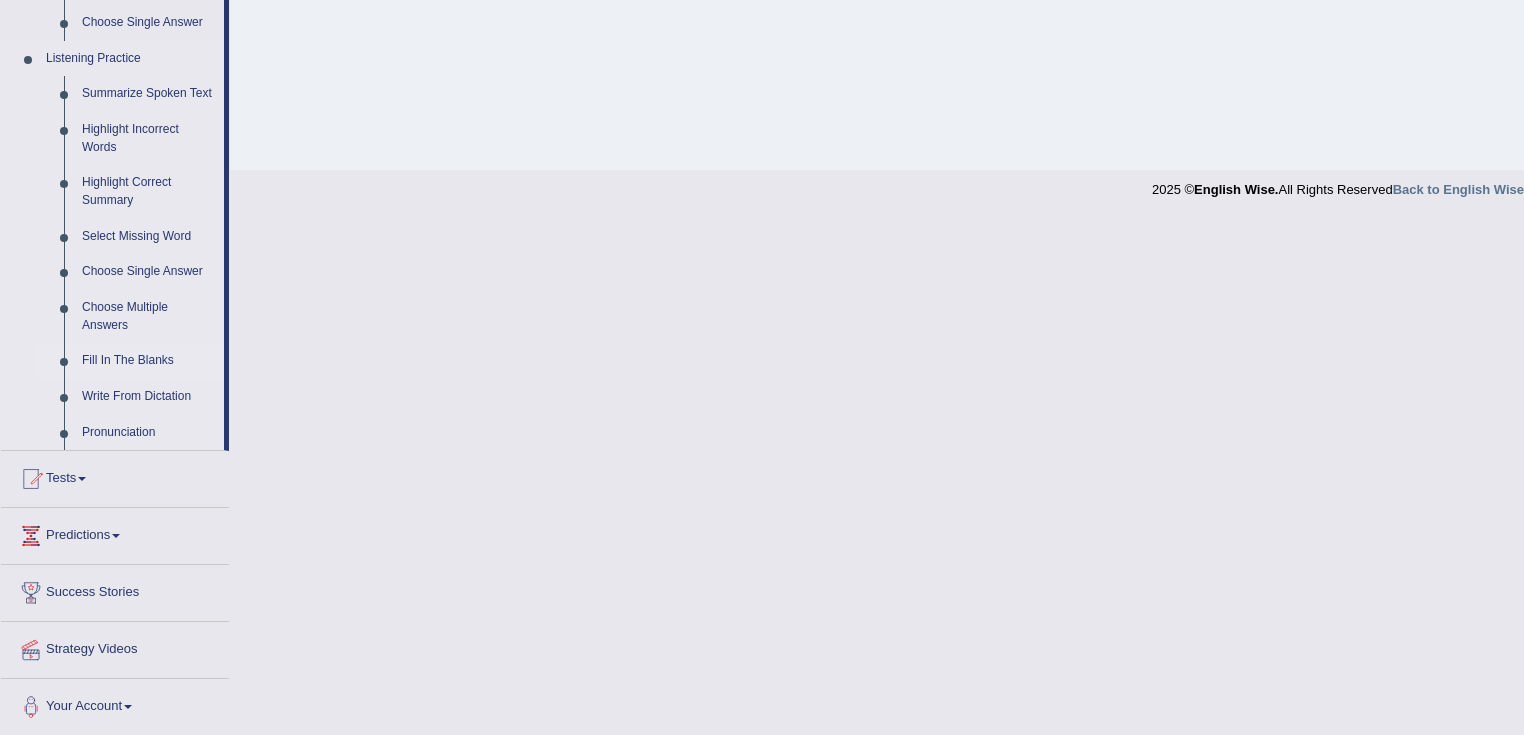 click on "Fill In The Blanks" at bounding box center [148, 361] 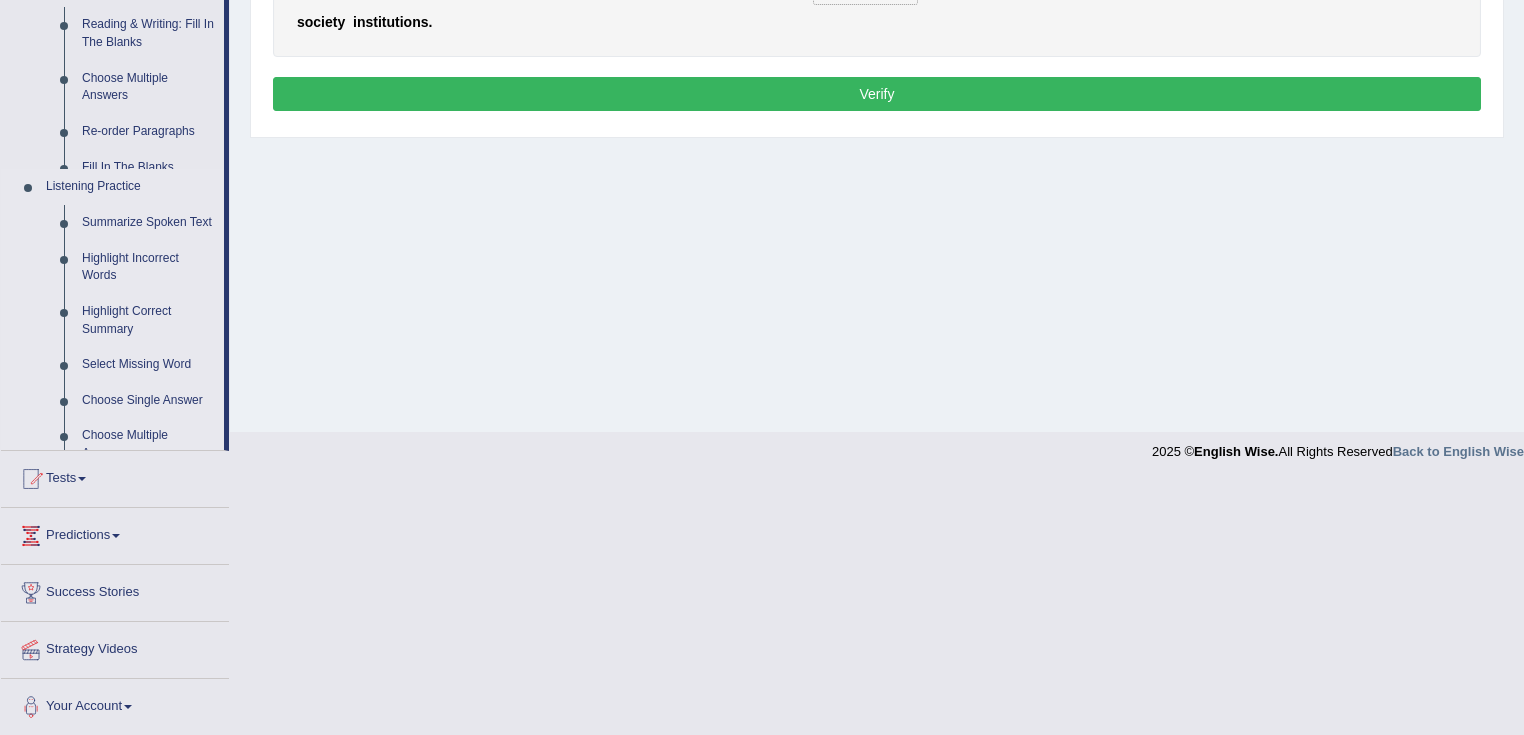 scroll, scrollTop: 315, scrollLeft: 0, axis: vertical 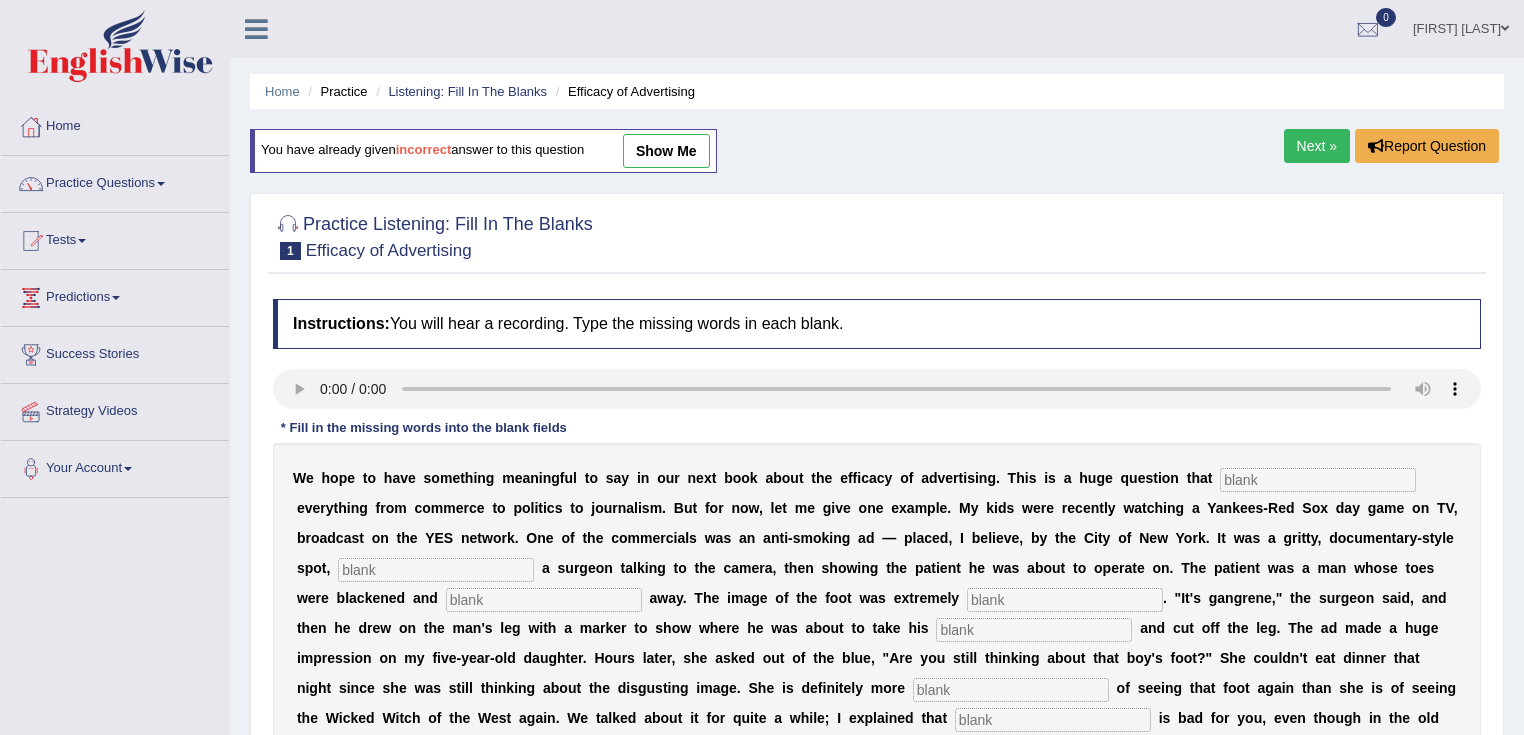 click on "You have already given  incorrect  answer to this question
show me" at bounding box center (483, 151) 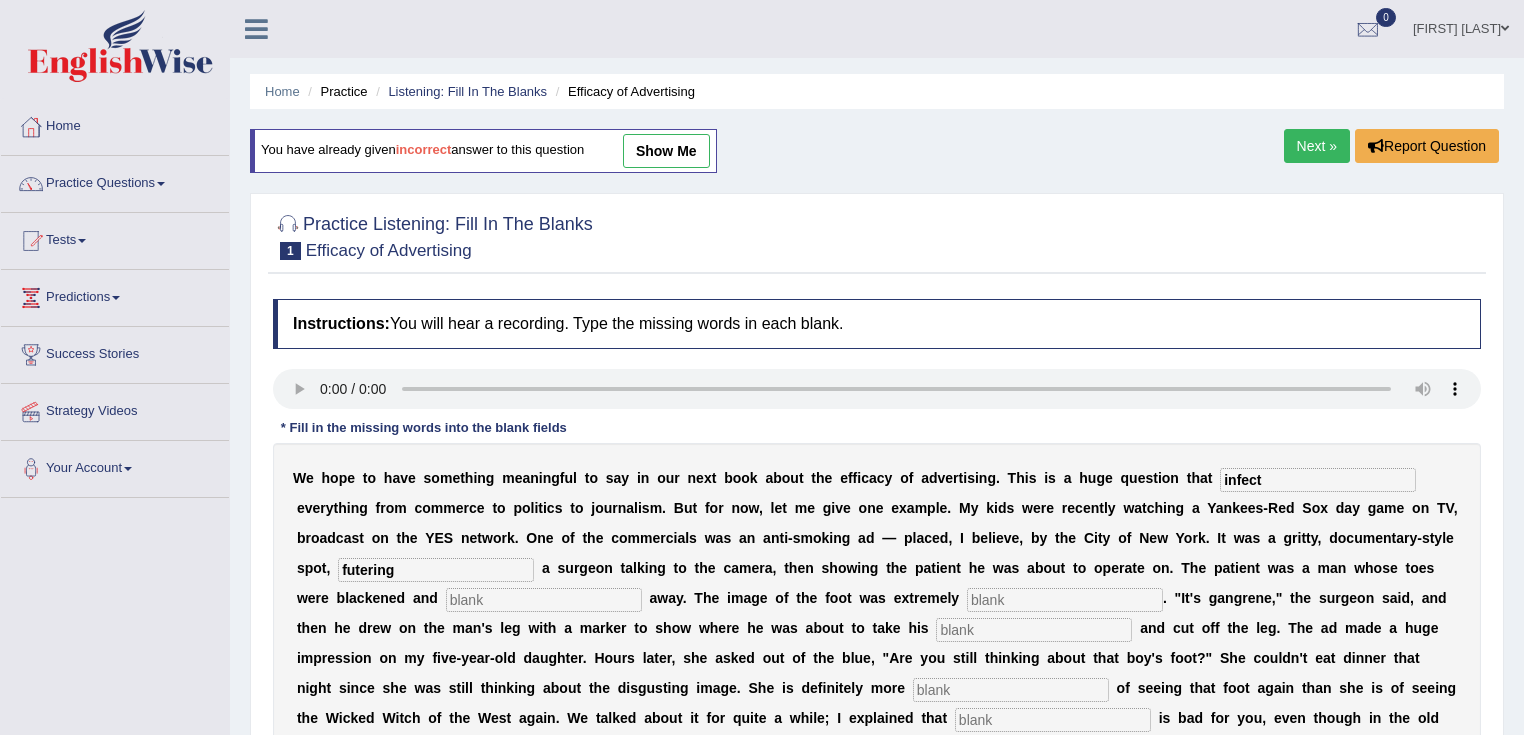 type on "wiring" 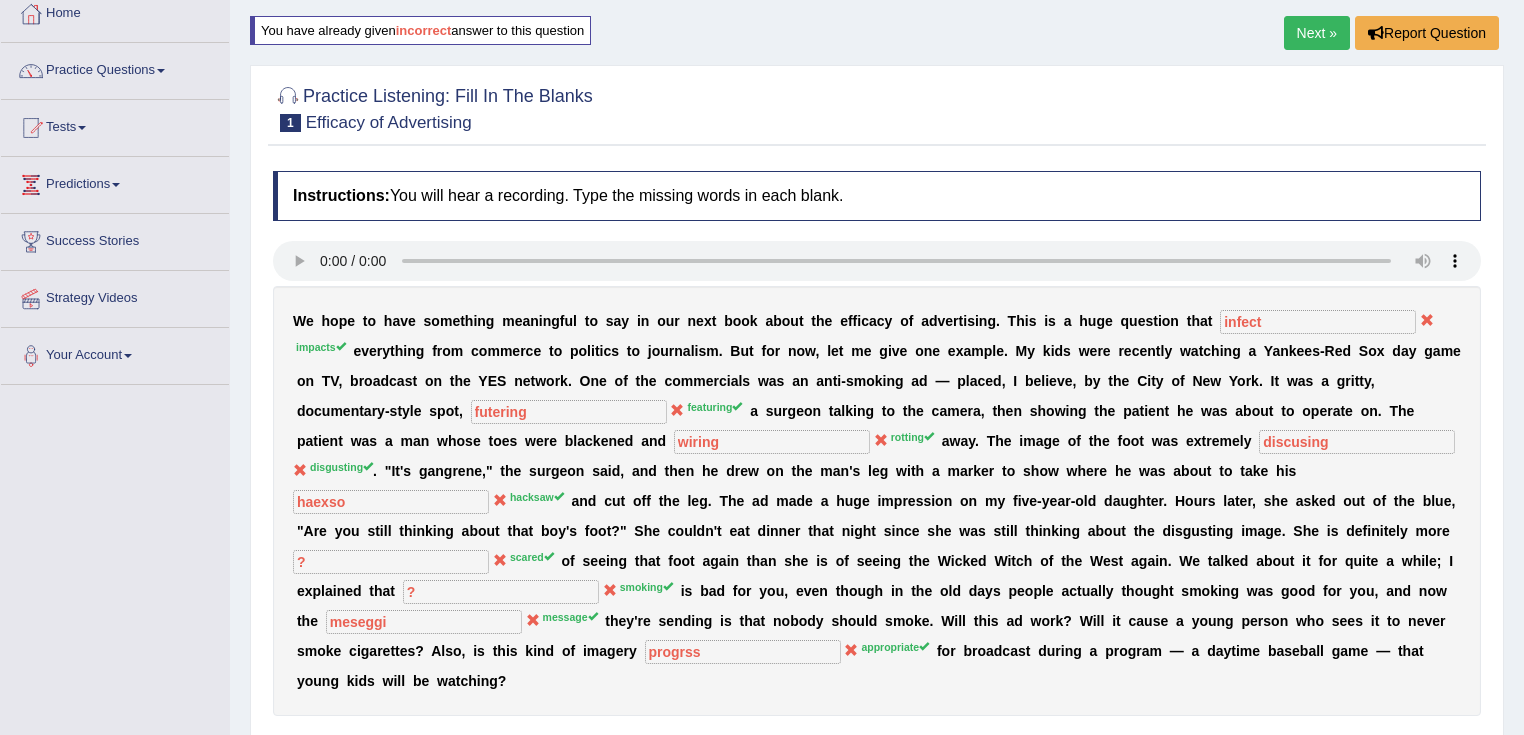 scroll, scrollTop: 0, scrollLeft: 0, axis: both 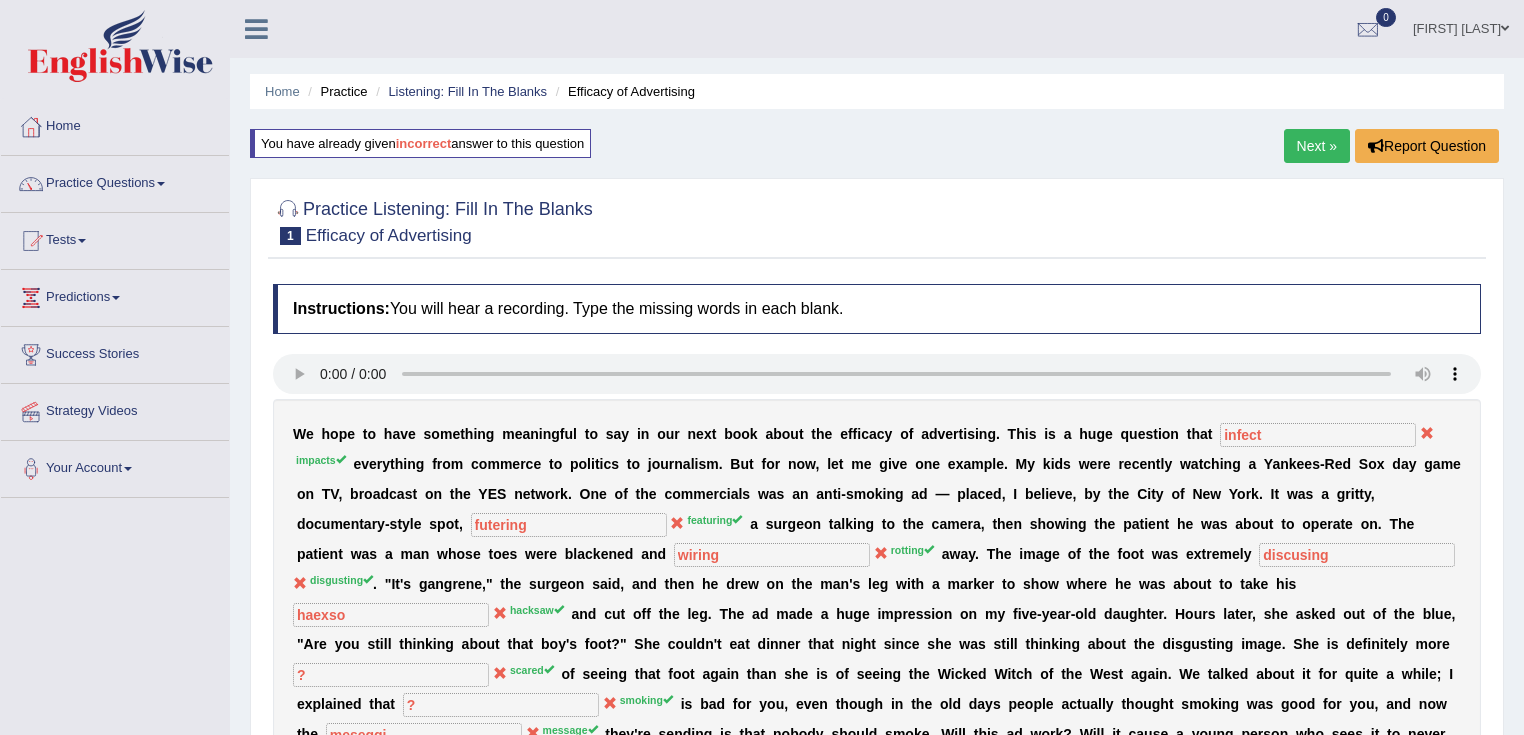 click on "Next »" at bounding box center (1317, 146) 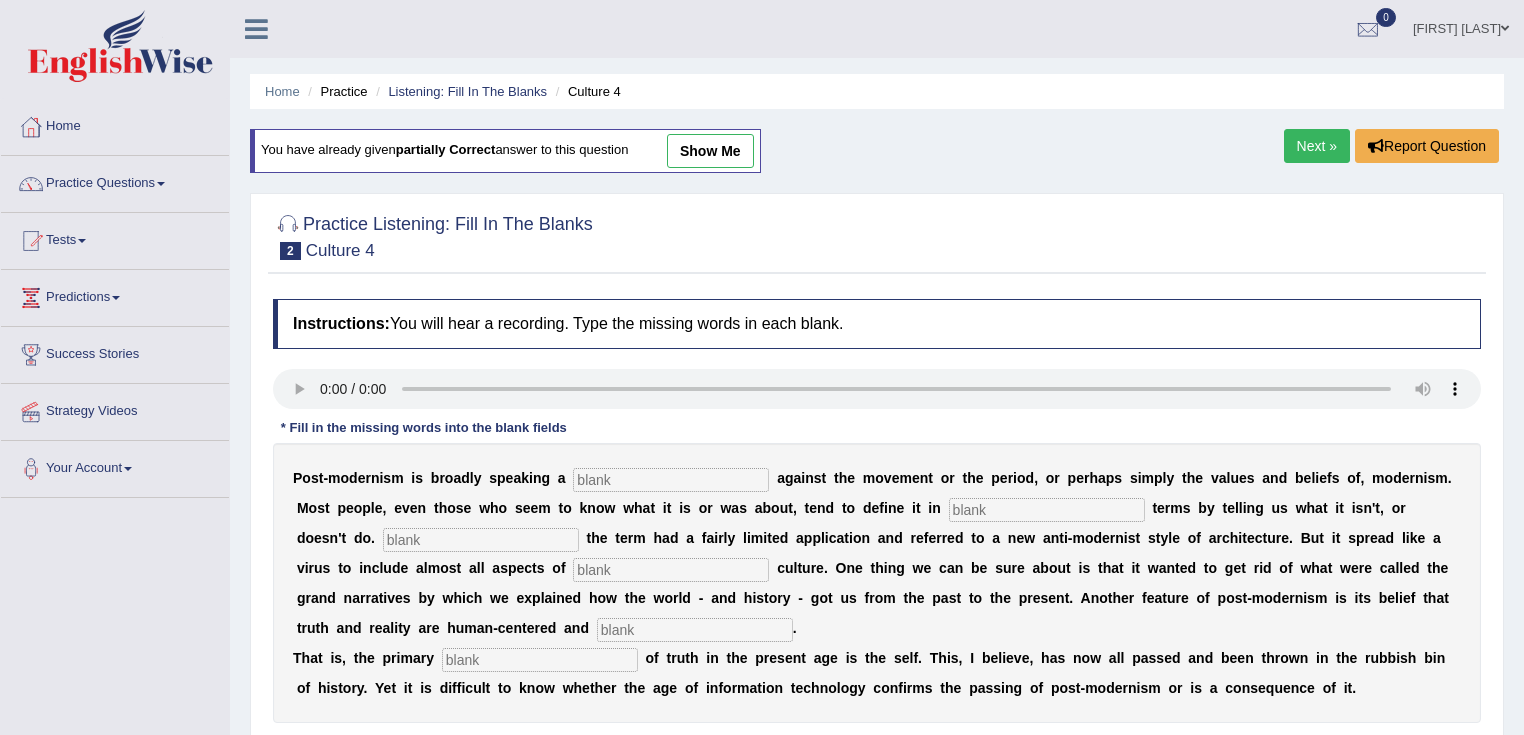scroll, scrollTop: 0, scrollLeft: 0, axis: both 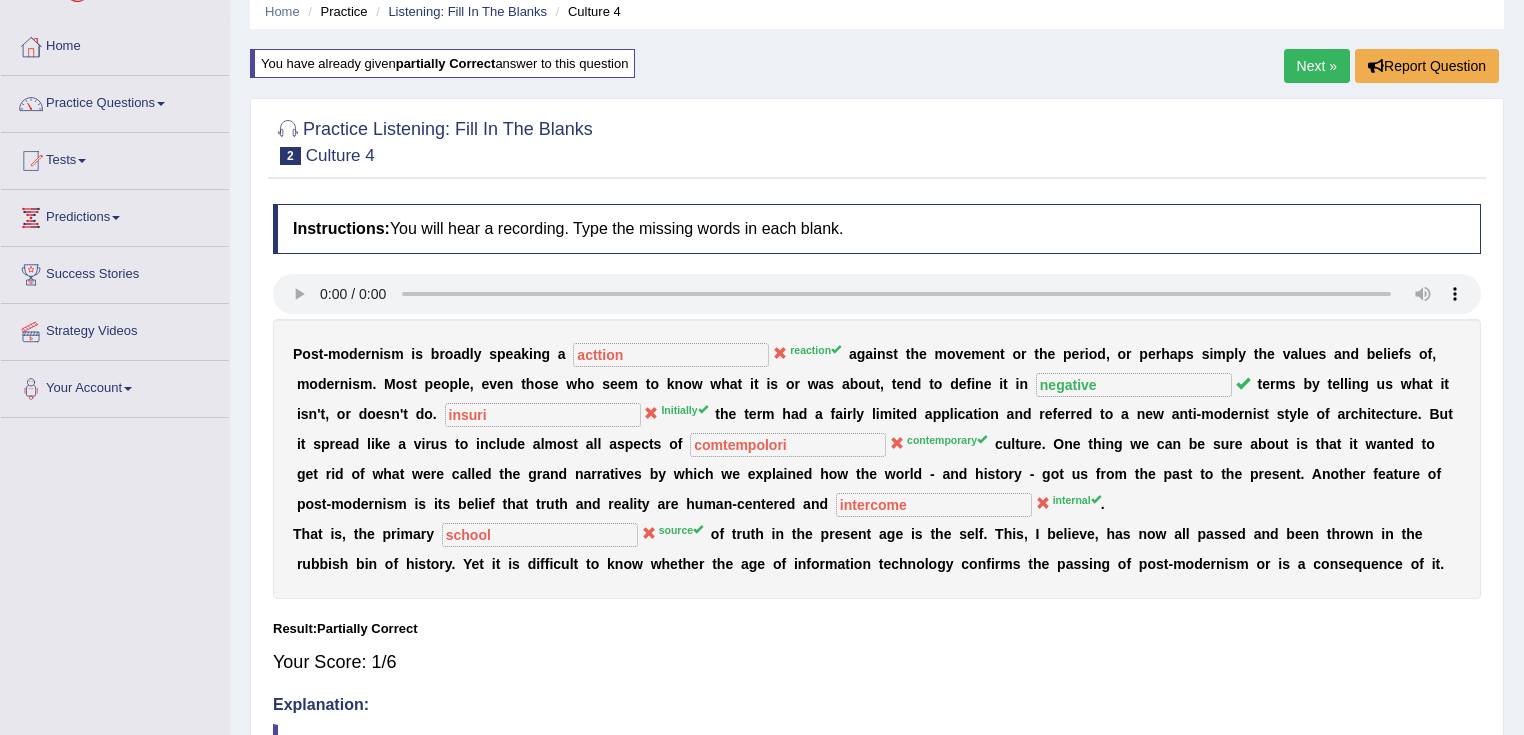 click on "Next »" at bounding box center (1317, 66) 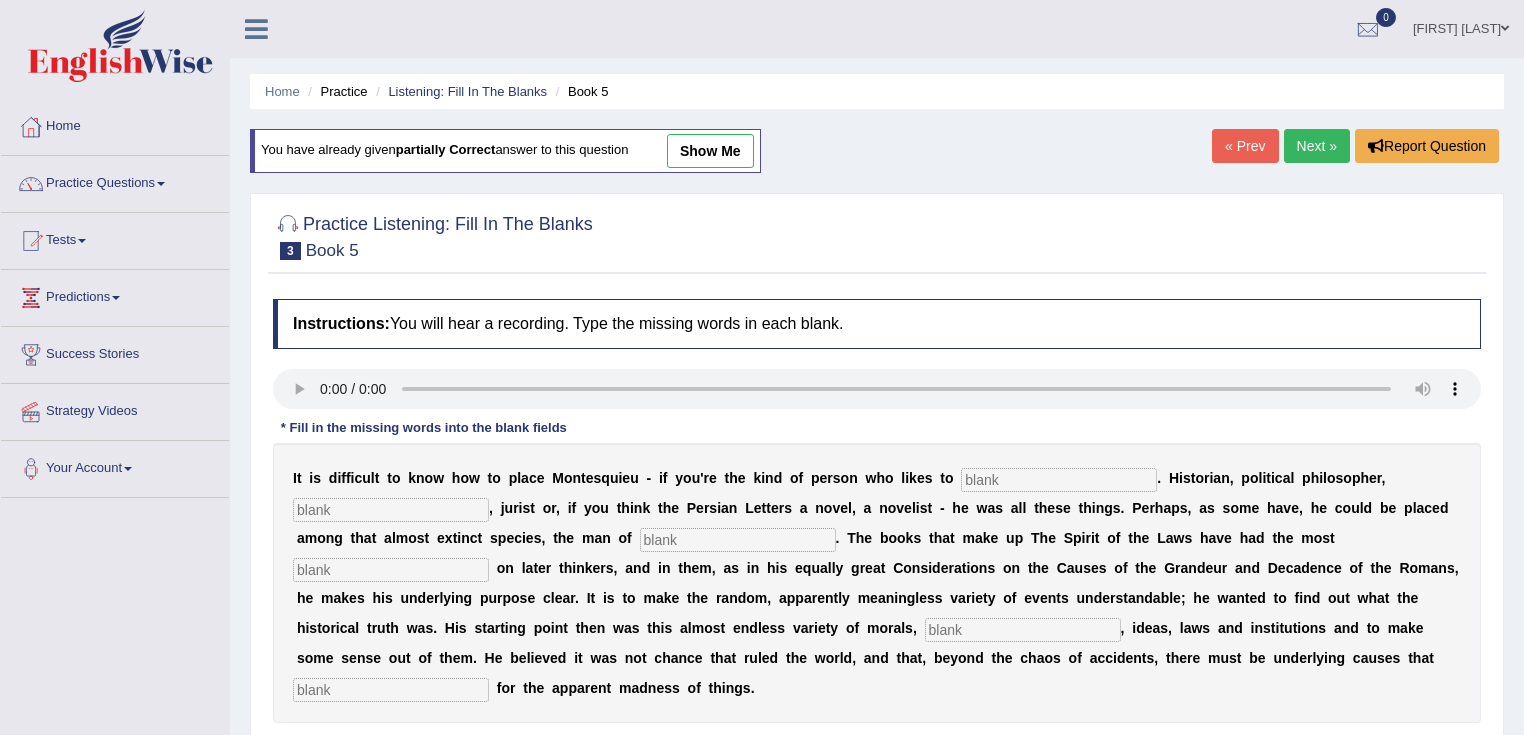 scroll, scrollTop: 0, scrollLeft: 0, axis: both 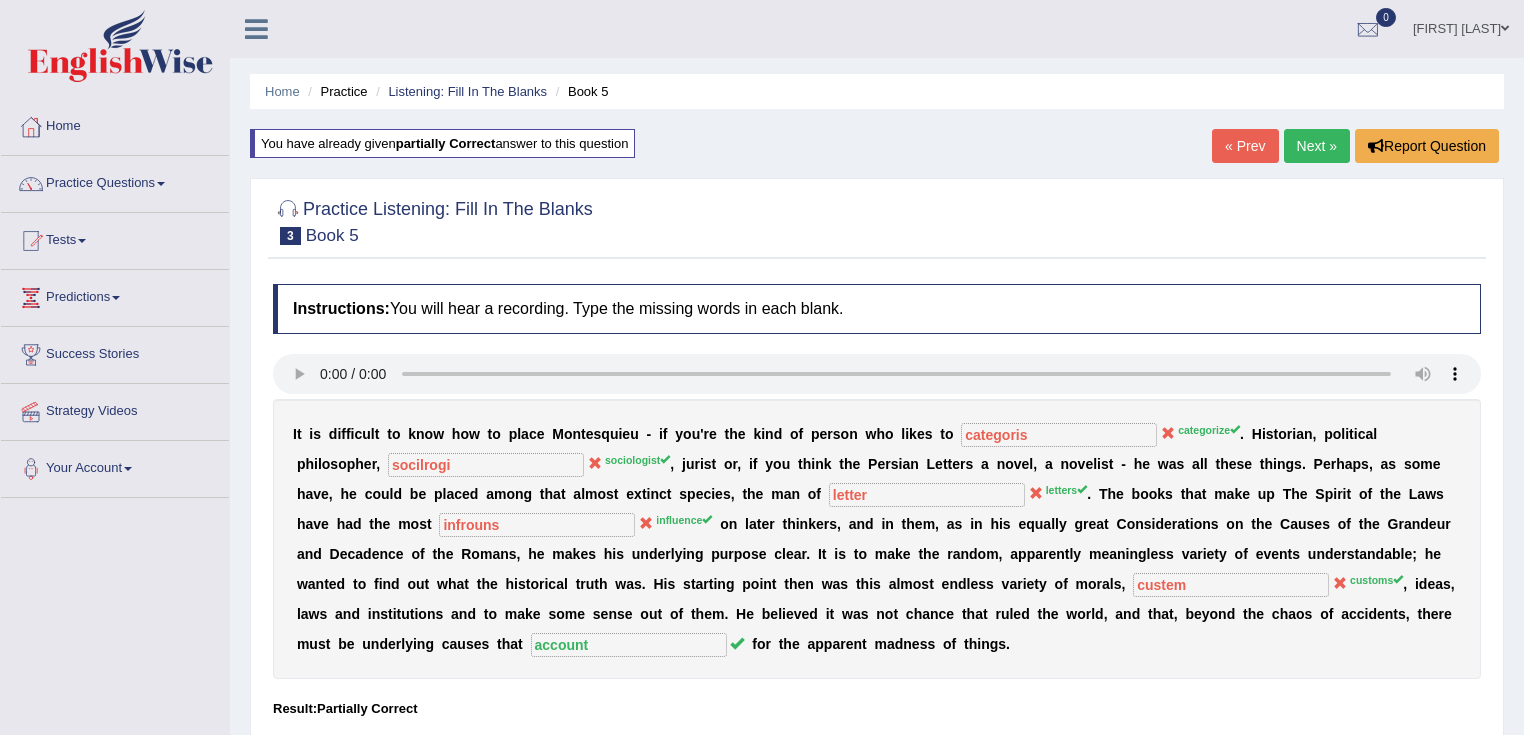 click on "Home
Practice
Listening: Fill In The Blanks
Book 5
You have already given  partially correct  answer to this question
« Prev Next »  Report Question
Practice Listening: Fill In The Blanks
3
Book 5
Instructions:  You will hear a recording. Type the missing words in each blank.
* Fill in the missing words into the blank fields I t    i s    d i f f i c u l t    t o    k n o w    h o w    t o    p l a c e    M o n t e s q u i e u    -    i f    y o u ' r e    t h e    k i n d    o f    p e r s o n    w h o    l i k e s    t o    categoris   categorize .    H i s t o r i a n ,    p o l i t i c a l    p h i l o s o p h e r ,    socilrogi   sociologist ,    j u r i s t    o r ,    i f    y o u    t h i n k    t h e    P e r s i a n    L e t t e r s    a" at bounding box center (877, 547) 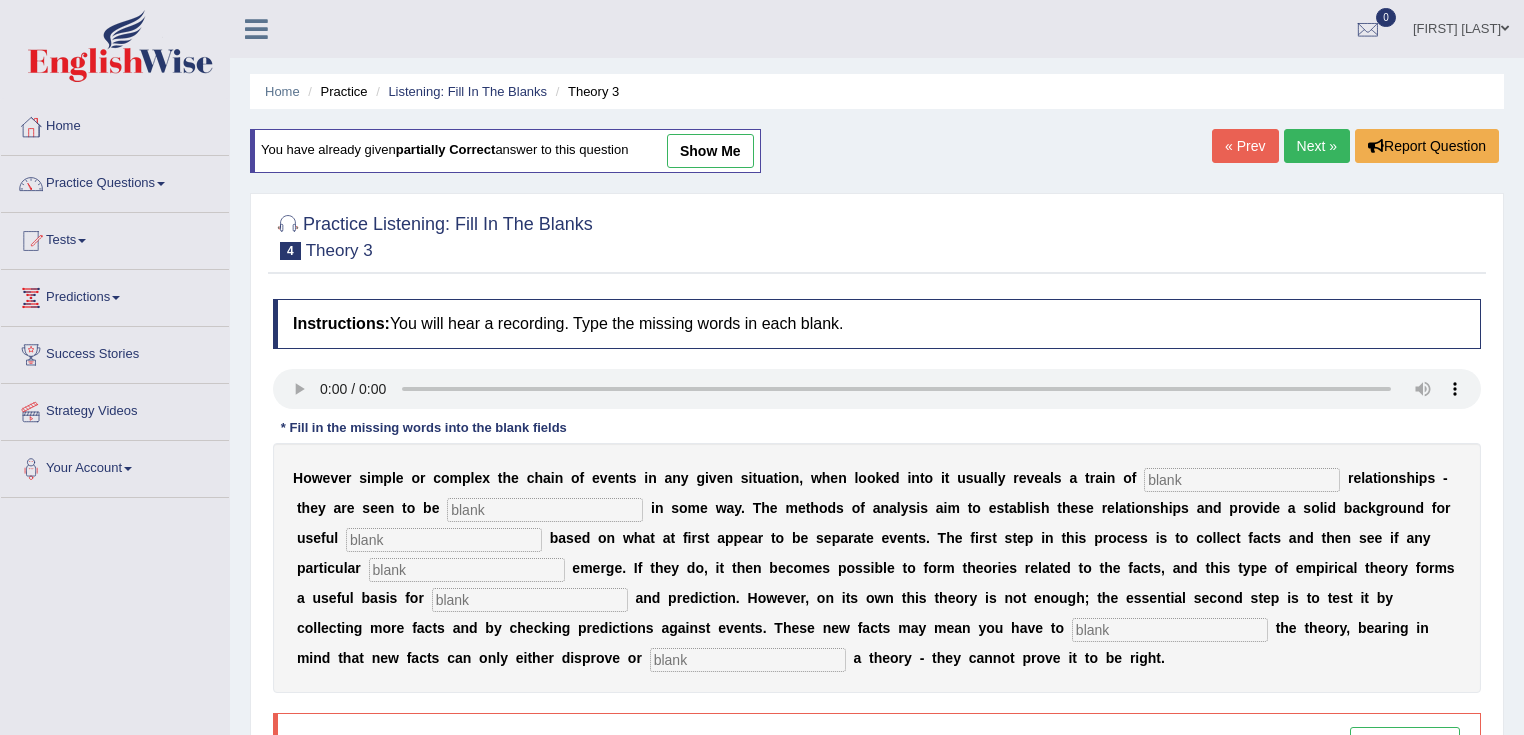 scroll, scrollTop: 0, scrollLeft: 0, axis: both 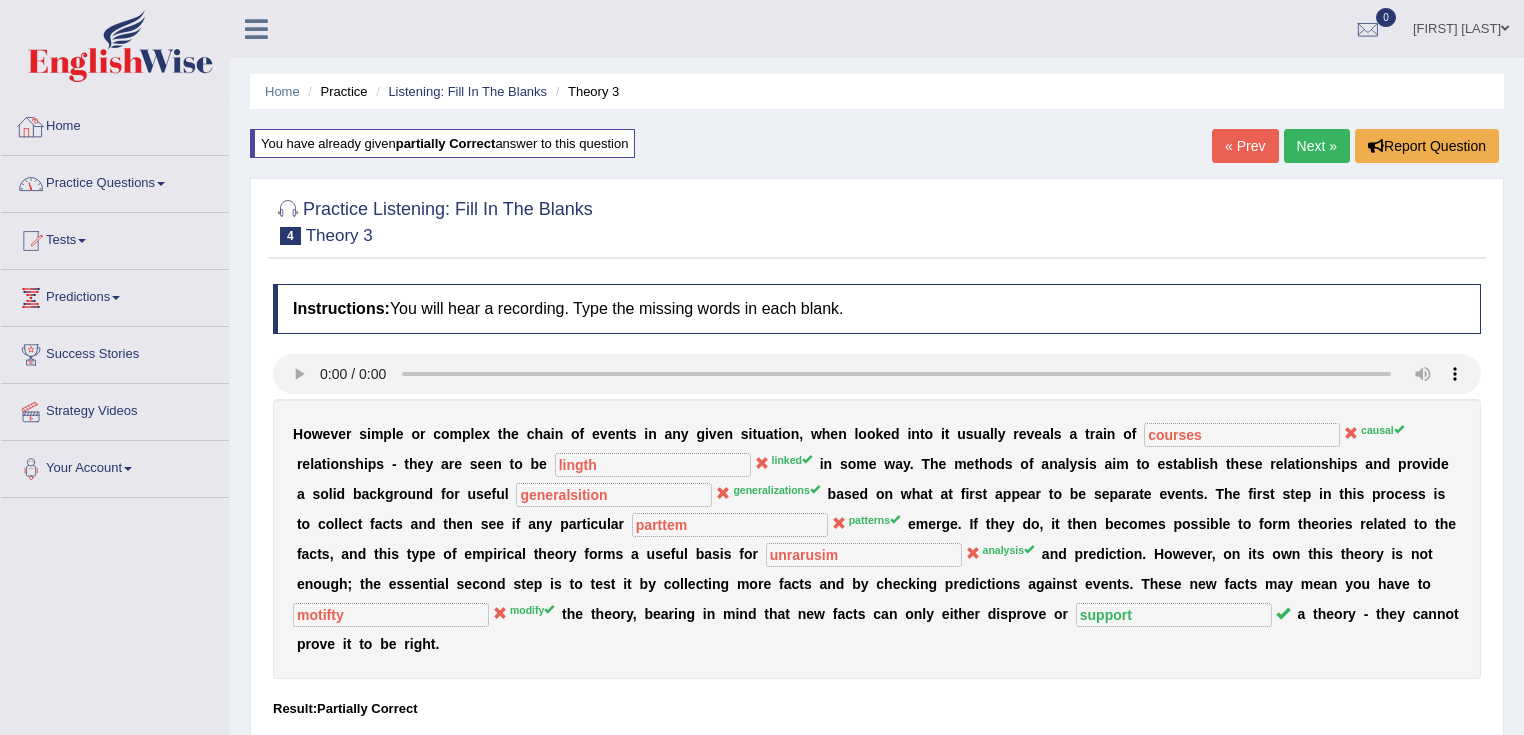 click on "Practice Questions" at bounding box center [115, 181] 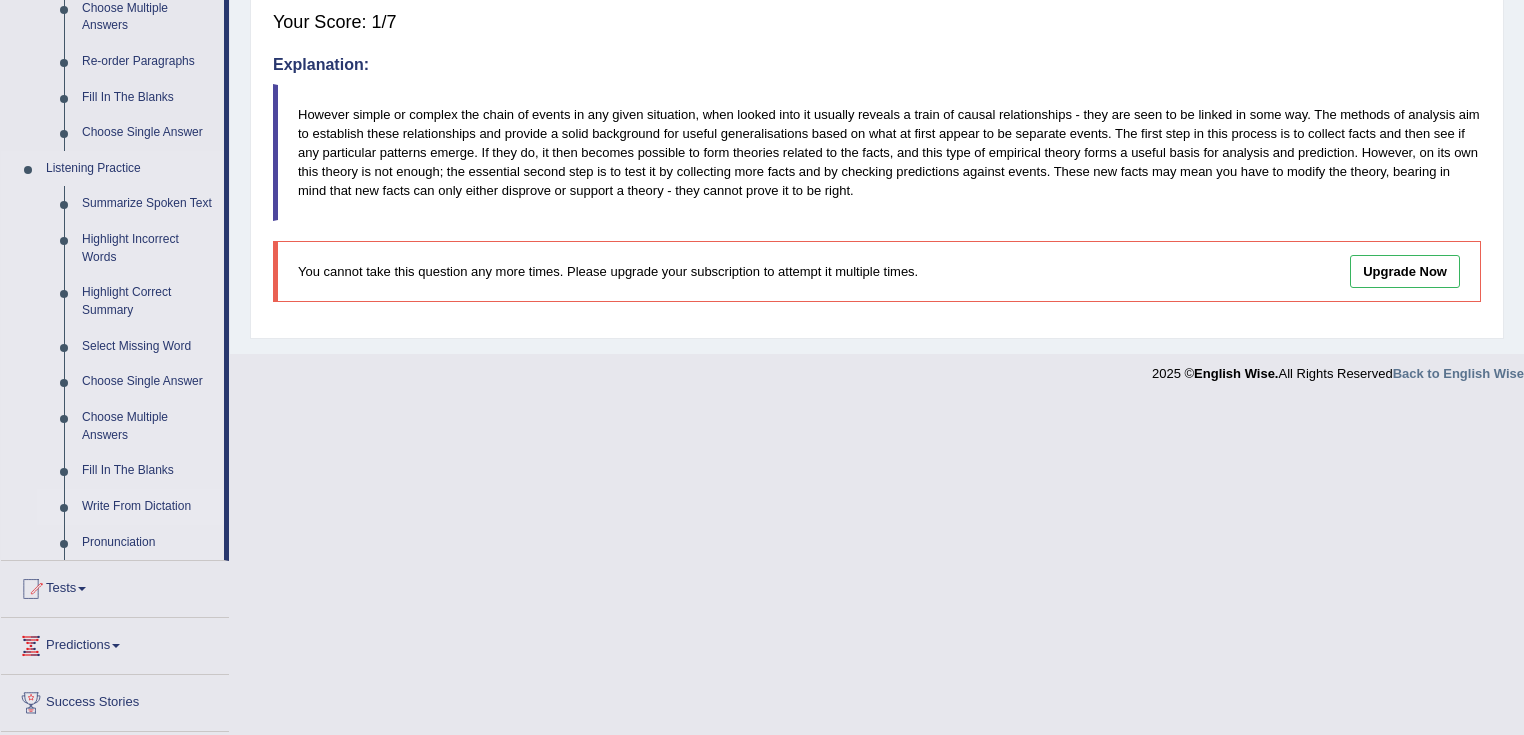 click on "Write From Dictation" at bounding box center [148, 507] 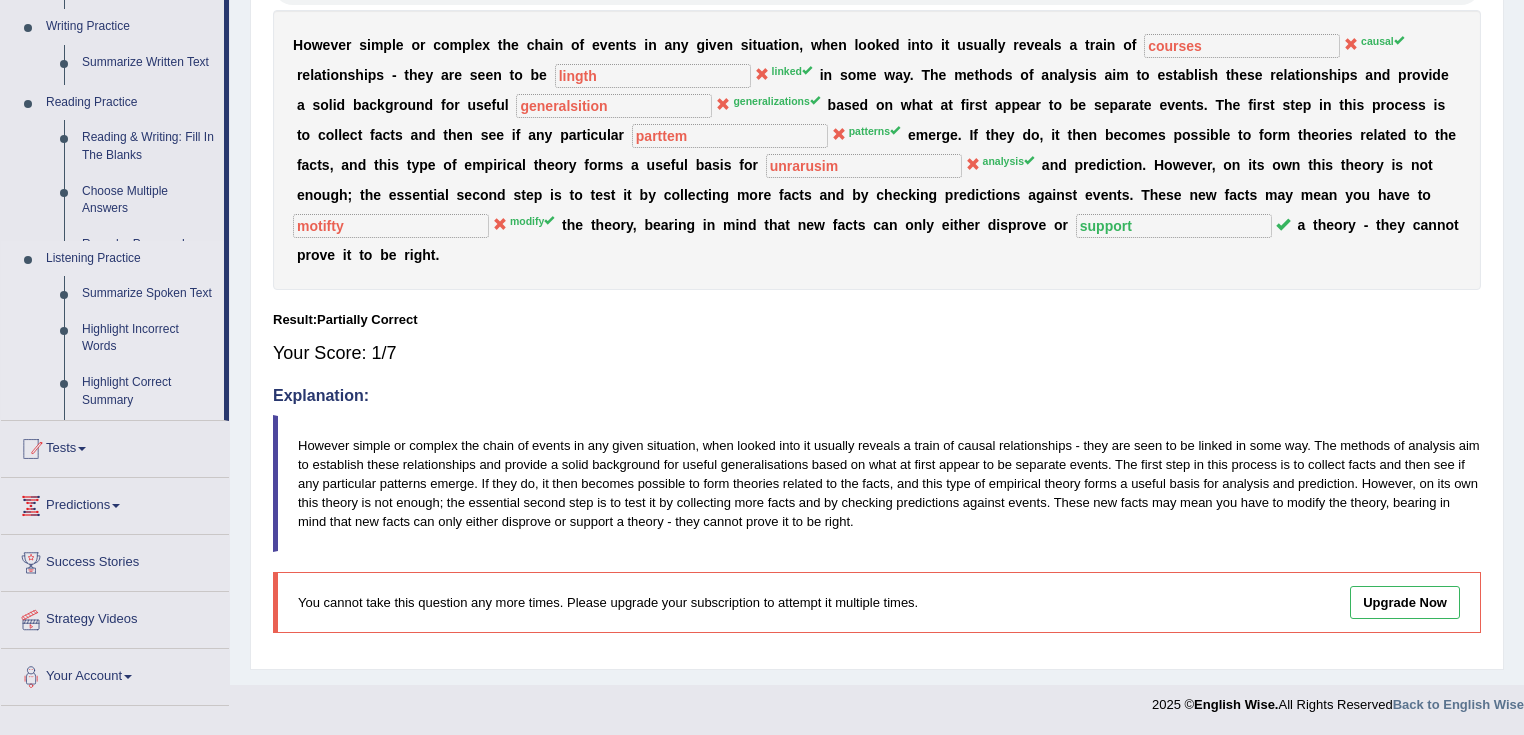 scroll, scrollTop: 387, scrollLeft: 0, axis: vertical 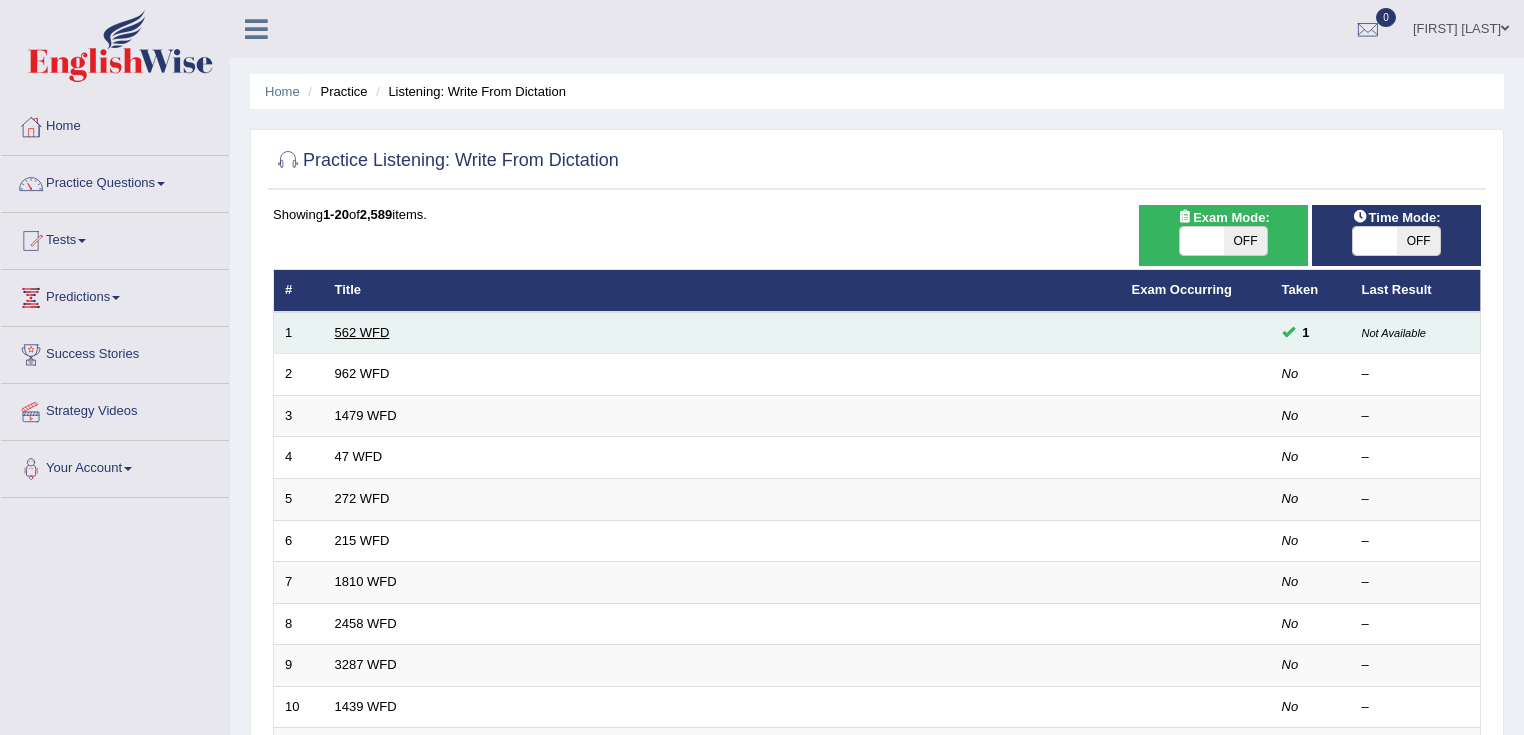 click on "562 WFD" at bounding box center [362, 332] 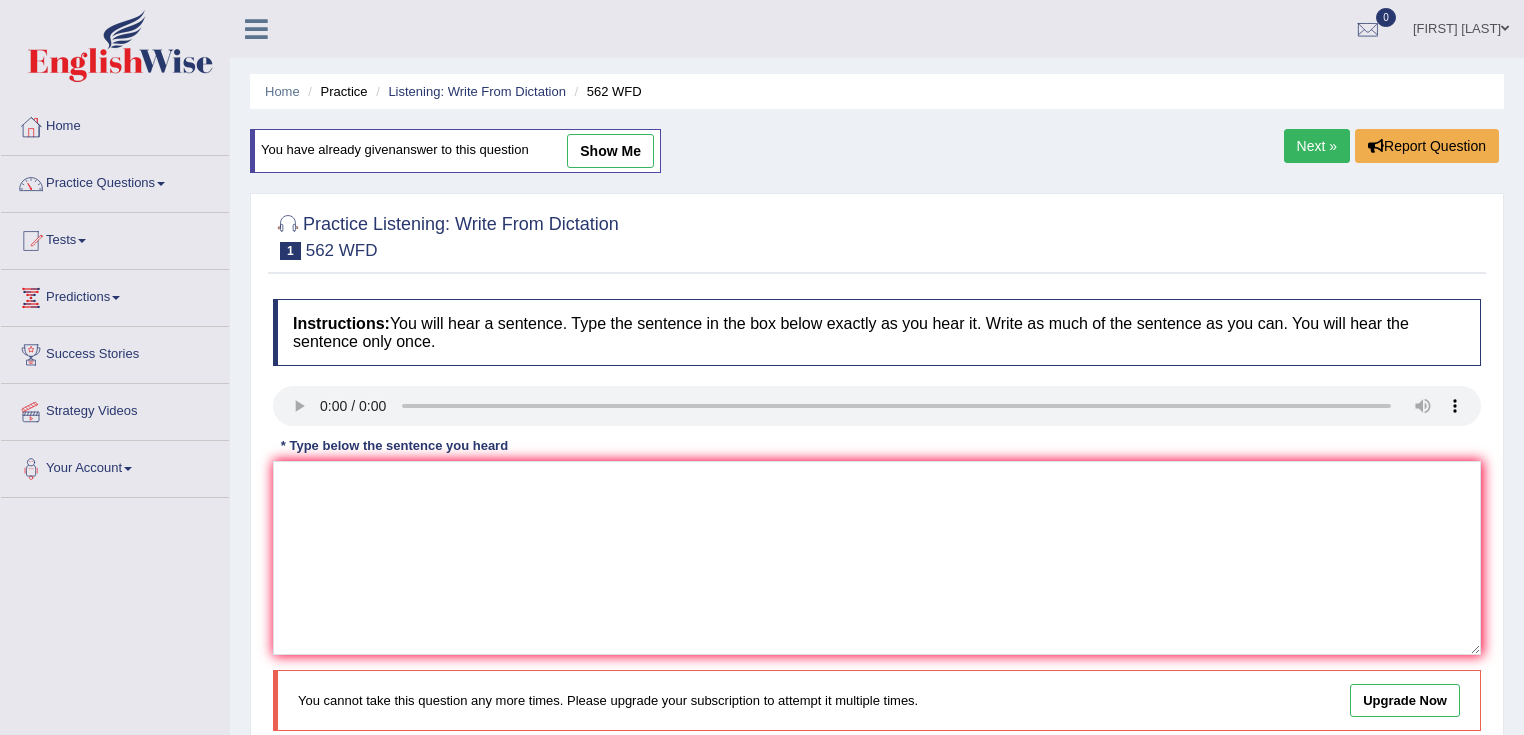 scroll, scrollTop: 0, scrollLeft: 0, axis: both 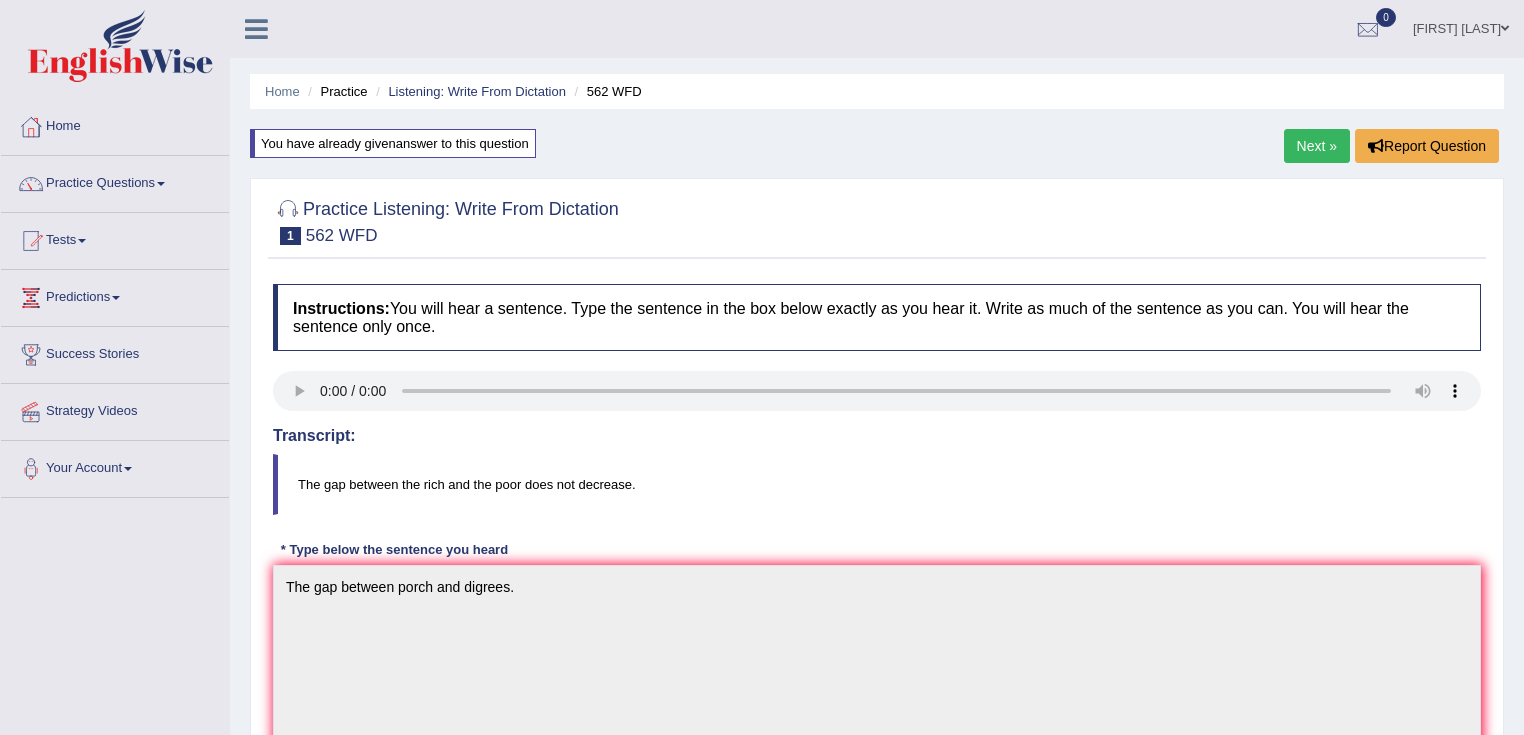 click on "Next »" at bounding box center (1317, 146) 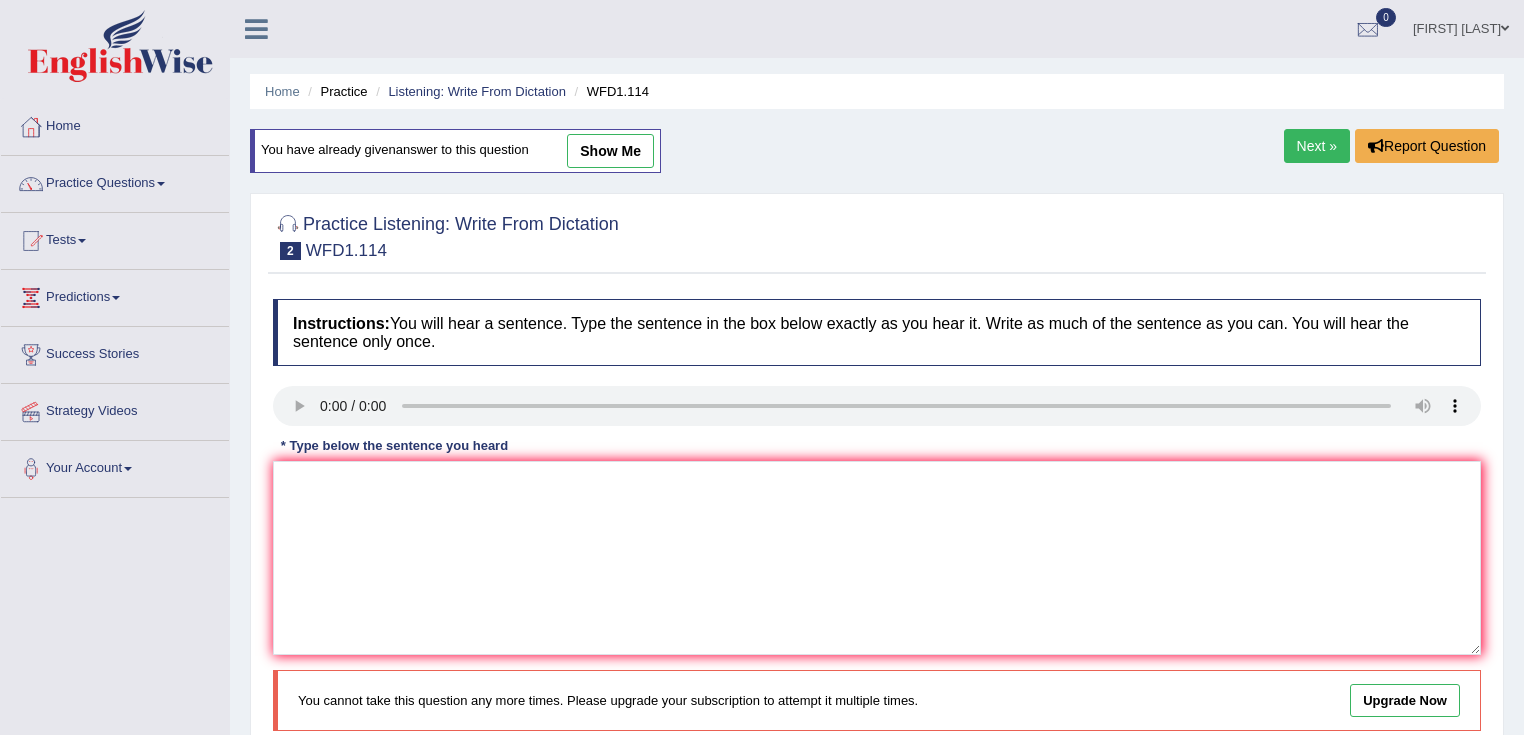 scroll, scrollTop: 0, scrollLeft: 0, axis: both 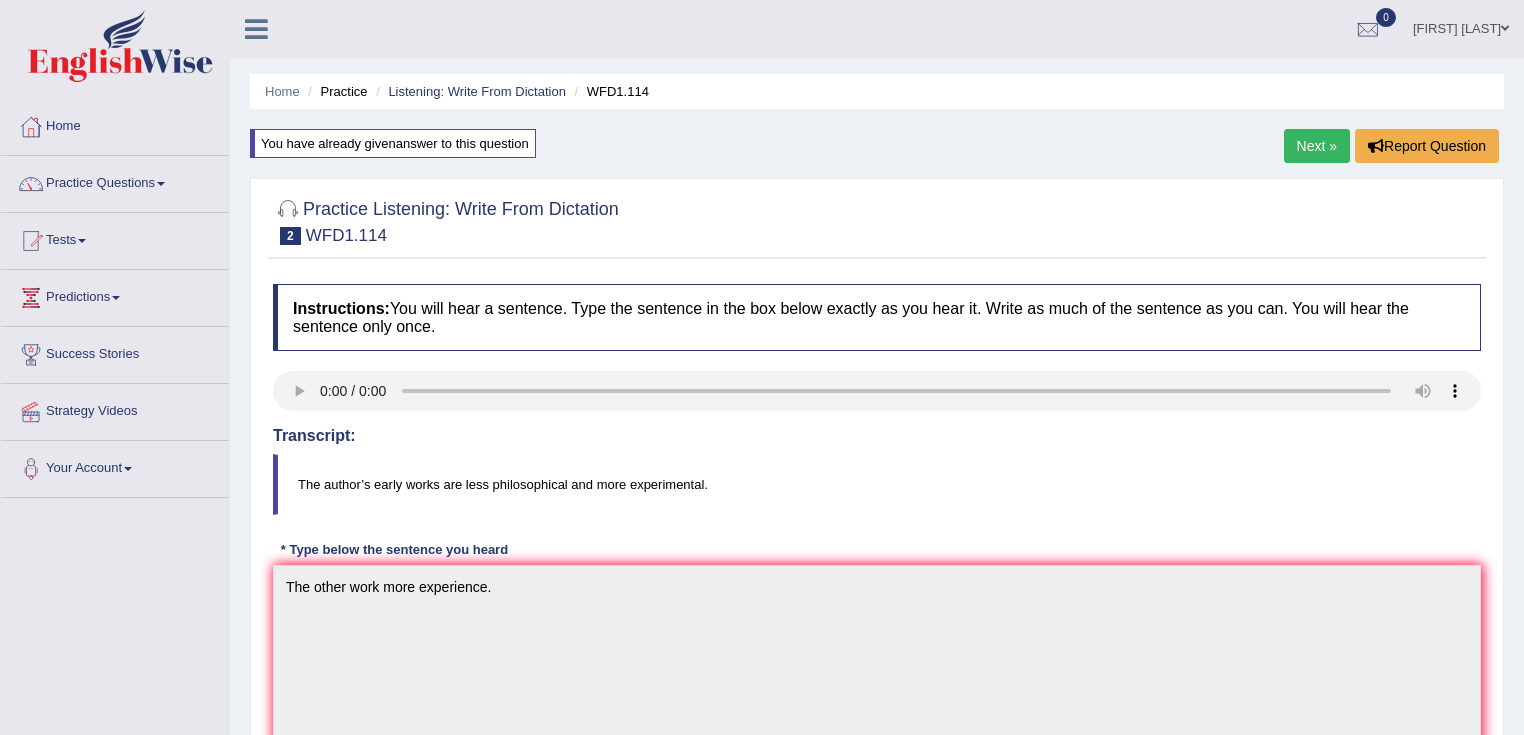click on "Home
Practice
Listening: Write From Dictation
WFD1.114
You have already given   answer to this question
Next »  Report Question
Practice Listening: Write From Dictation
2
WFD1.114
Instructions:  You will hear a sentence. Type the sentence in the box below exactly as you hear it. Write as much of the sentence as you can. You will hear the sentence only once.
Transcript: The author’s early works are less philosophical and more experimental. * Type below the sentence you heard The other work more experience. Accuracy Comparison for Writing Scores: the  author's early works are less philosophical other   and work  more  experimental experience
Red:  Missed Words
Green:  Correct Words
Blue:  Added/Mistyped Words
Accuracy:" at bounding box center (877, 710) 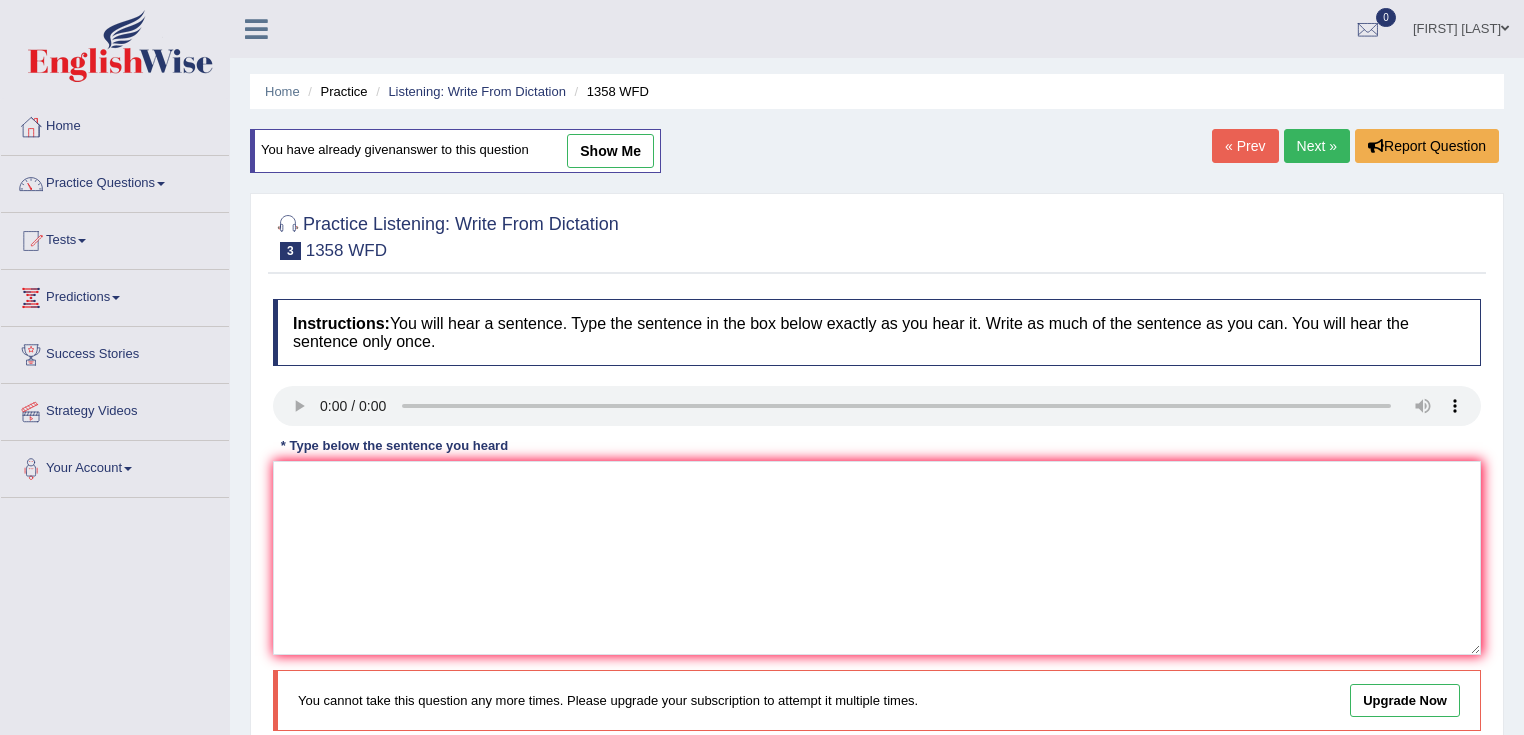 scroll, scrollTop: 0, scrollLeft: 0, axis: both 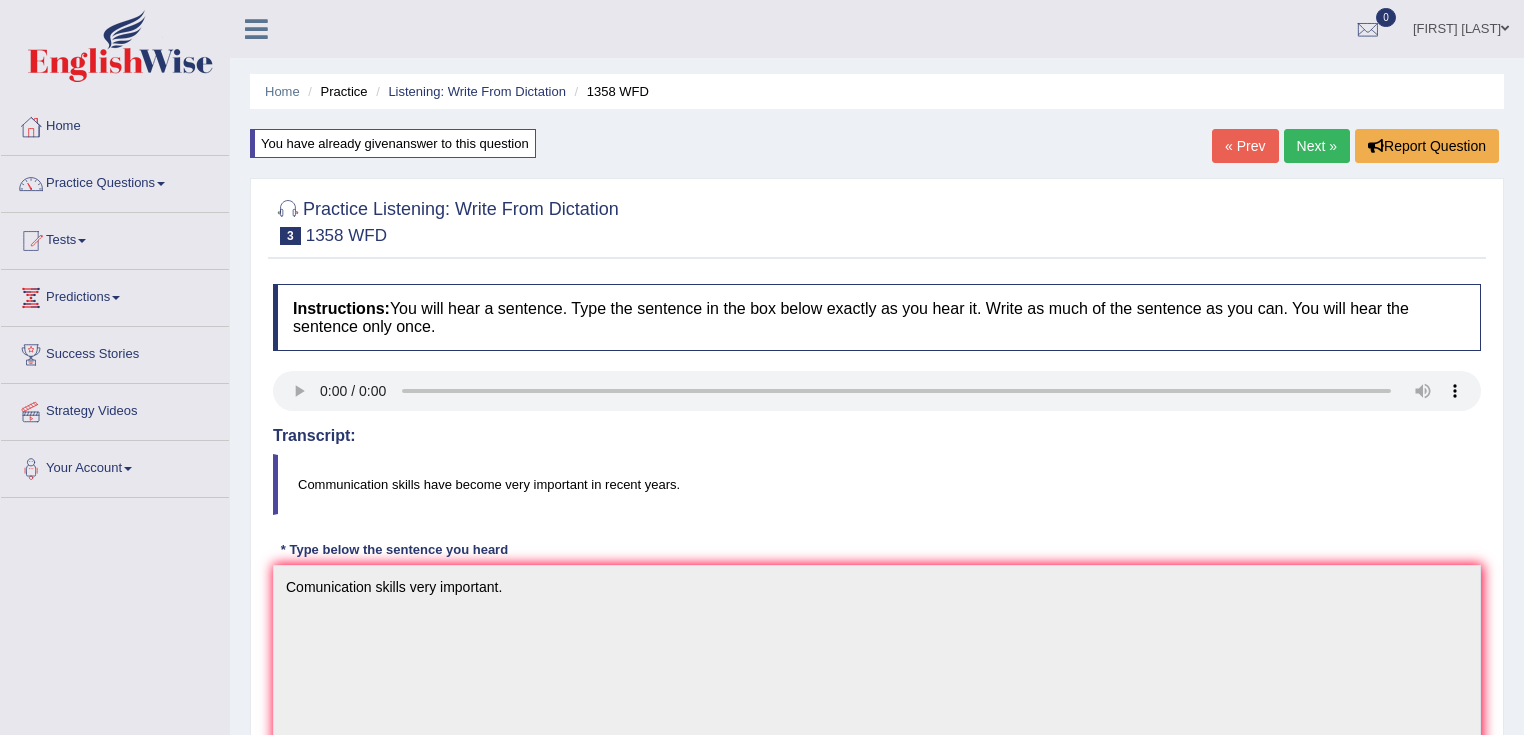 click on "Next »" at bounding box center (1317, 146) 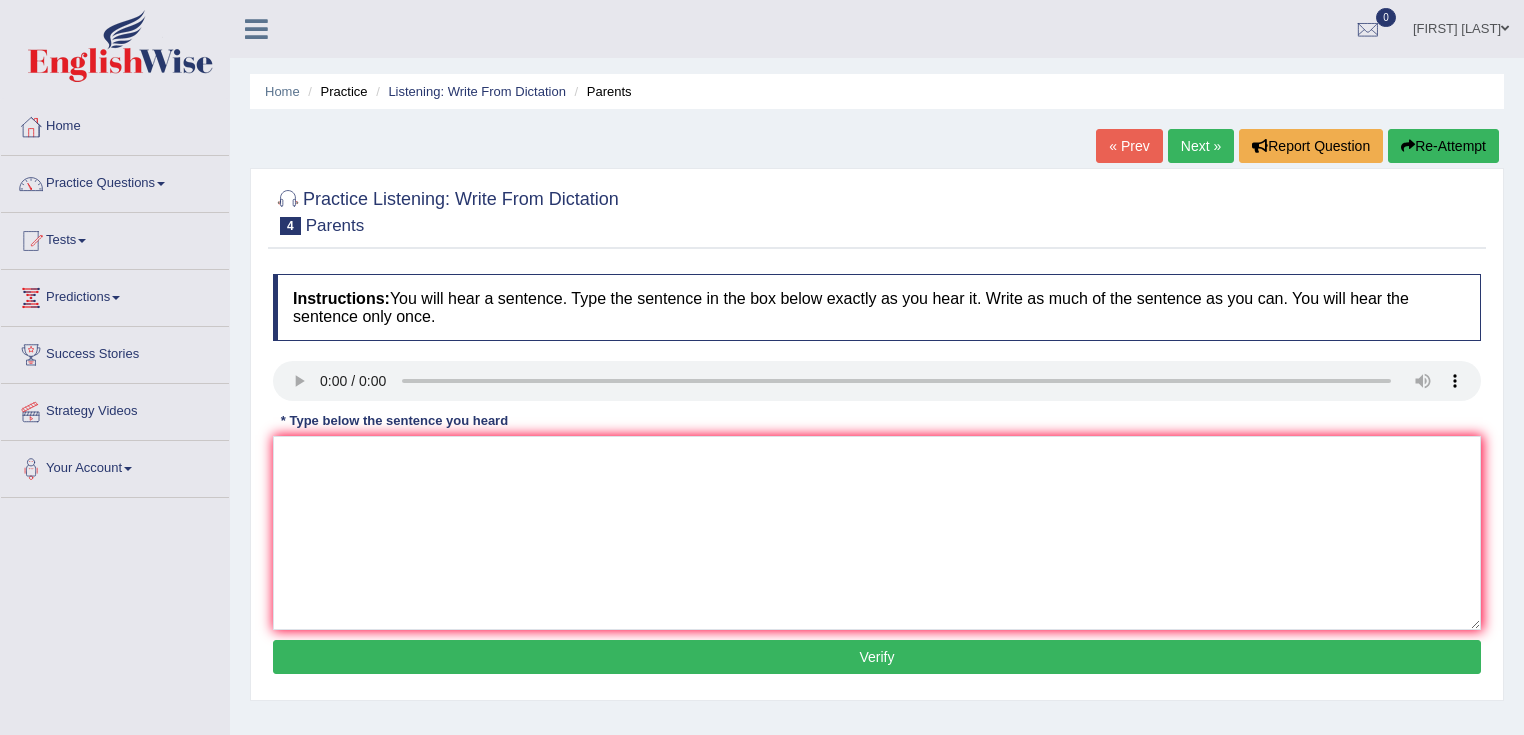 scroll, scrollTop: 0, scrollLeft: 0, axis: both 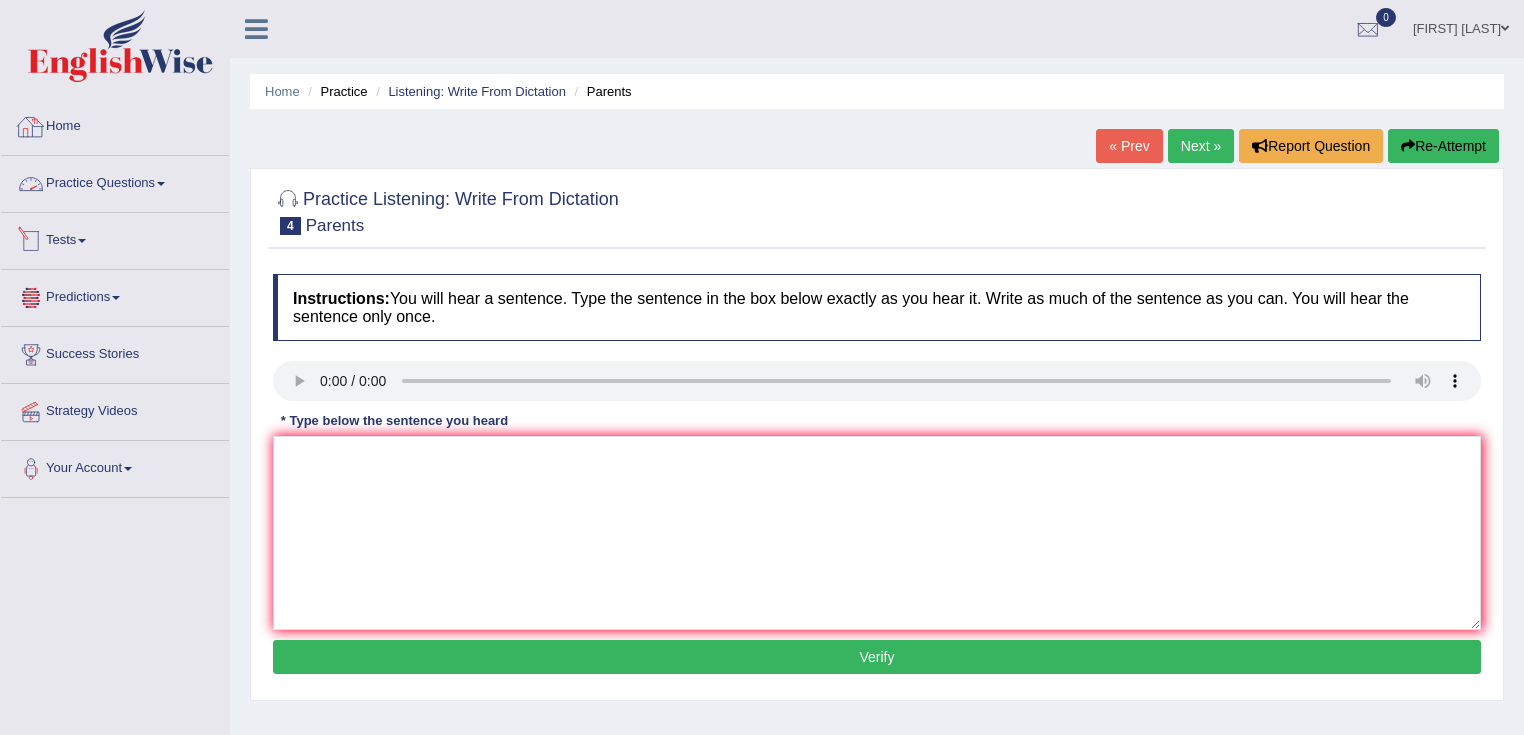 click on "Home" at bounding box center (115, 124) 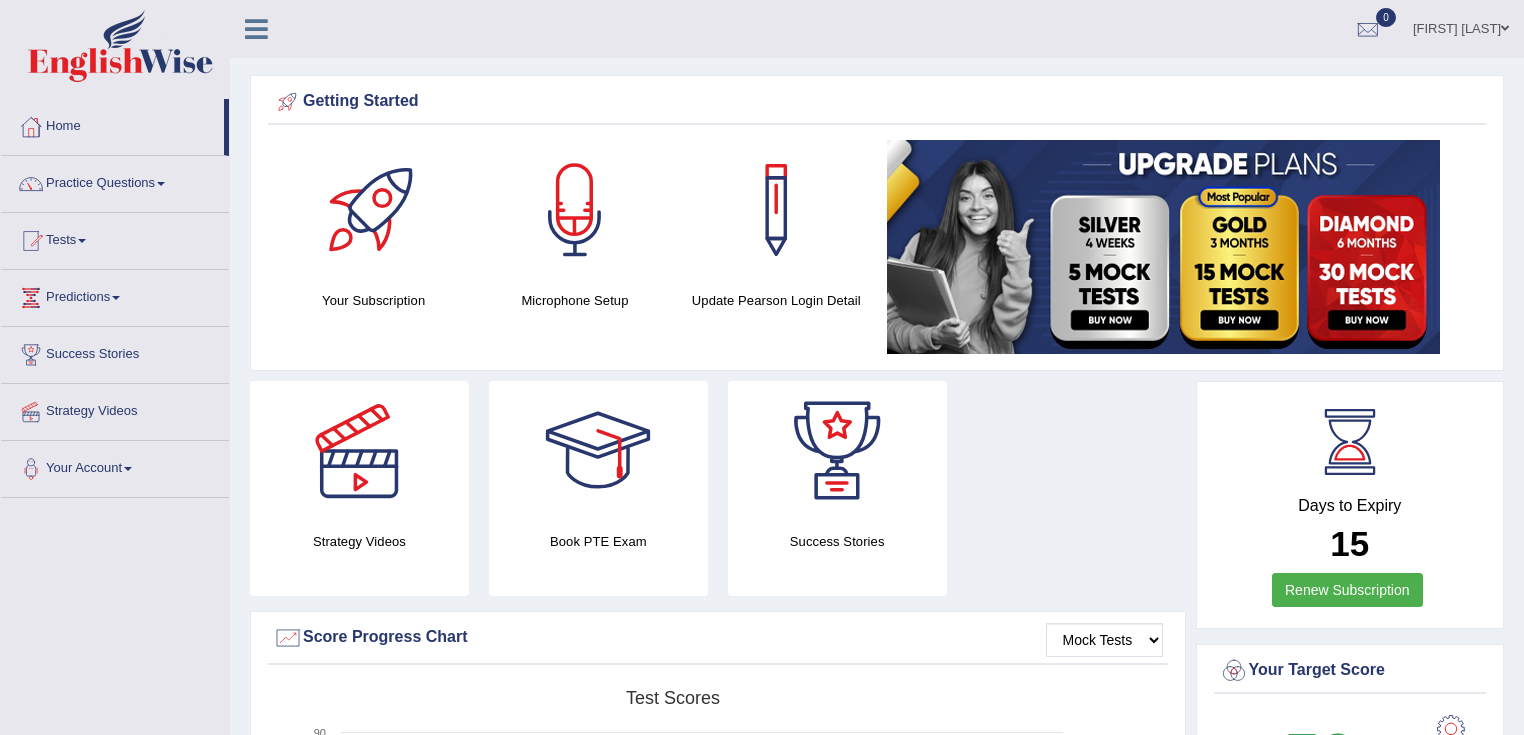 scroll, scrollTop: 0, scrollLeft: 0, axis: both 